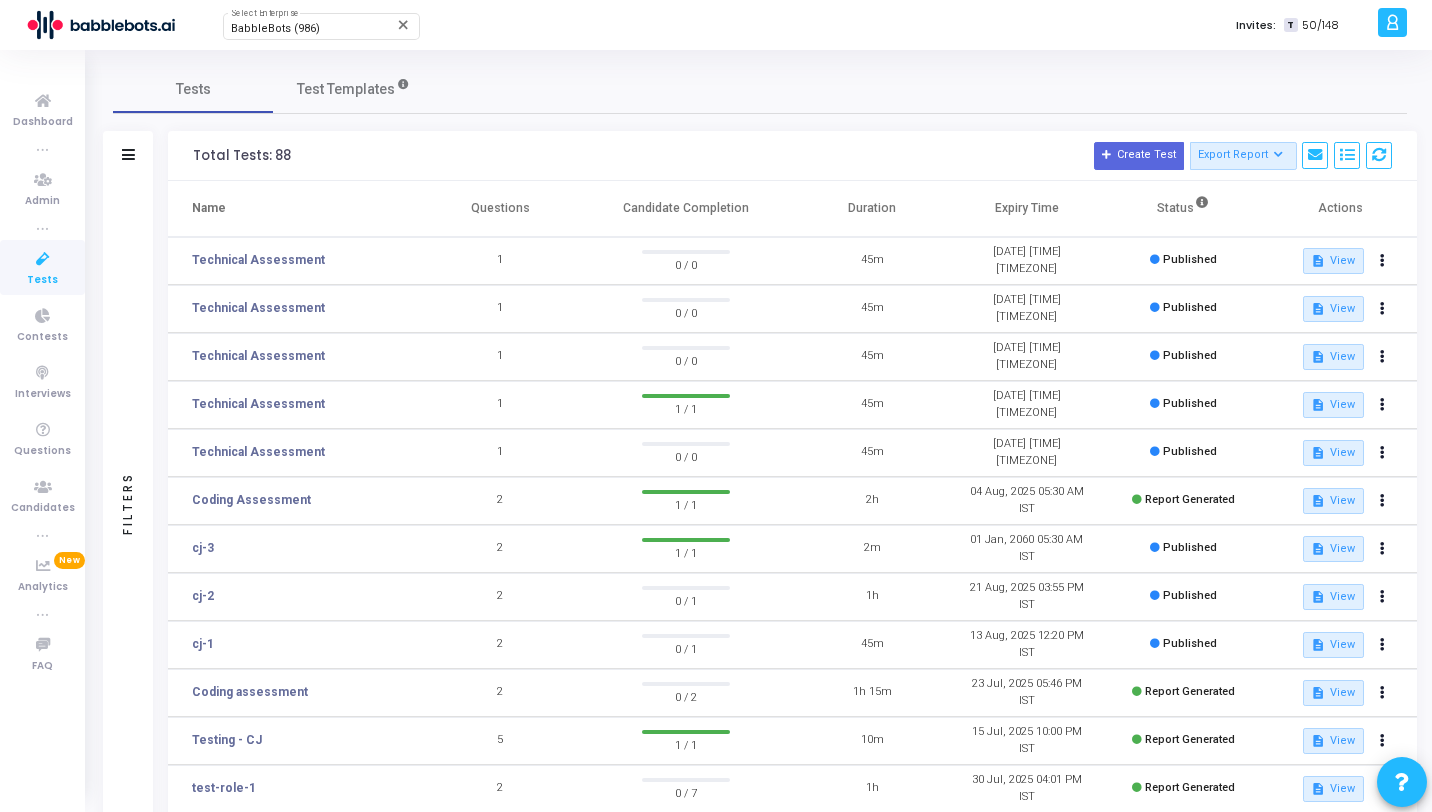 scroll, scrollTop: 0, scrollLeft: 0, axis: both 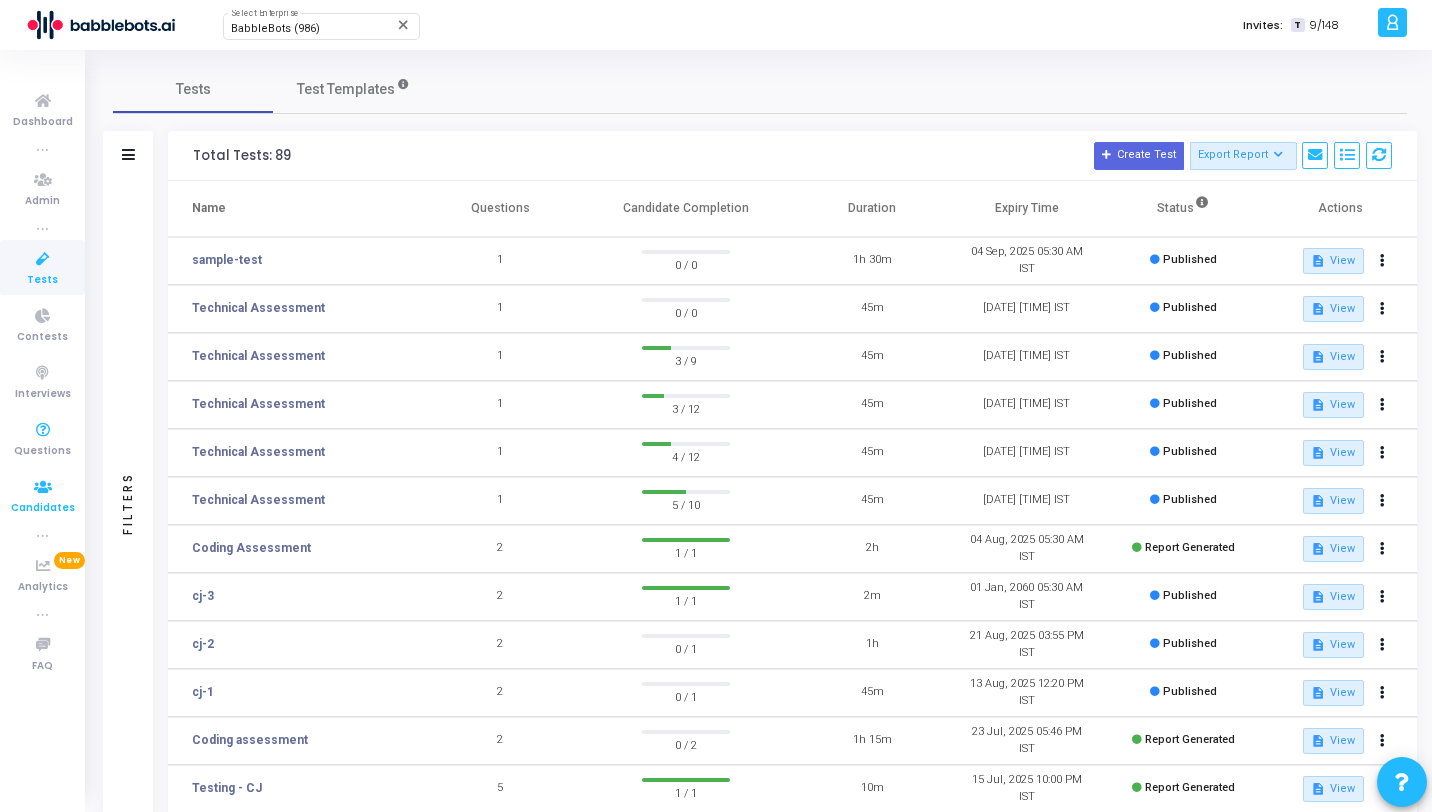 click at bounding box center [43, 487] 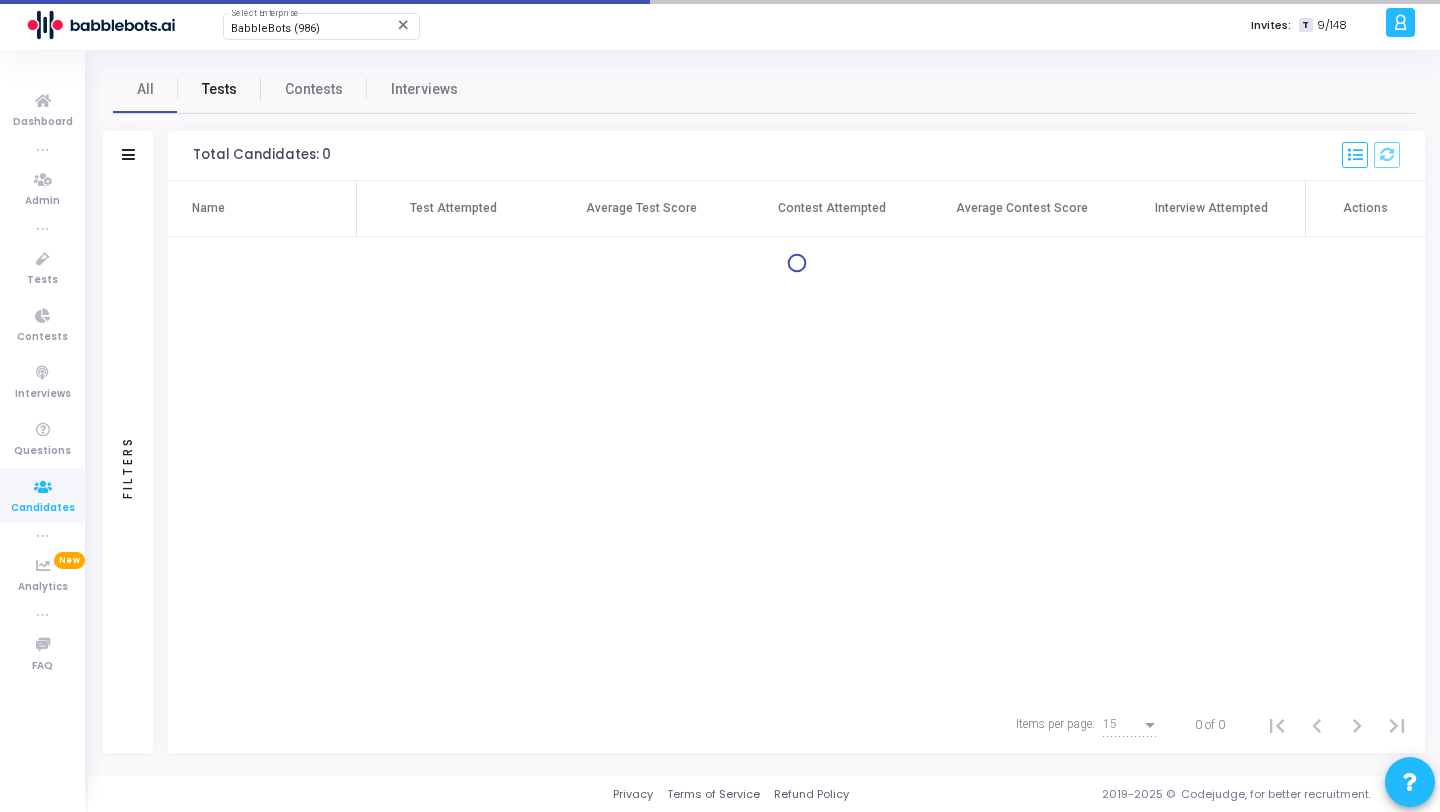 click on "Tests" at bounding box center (219, 89) 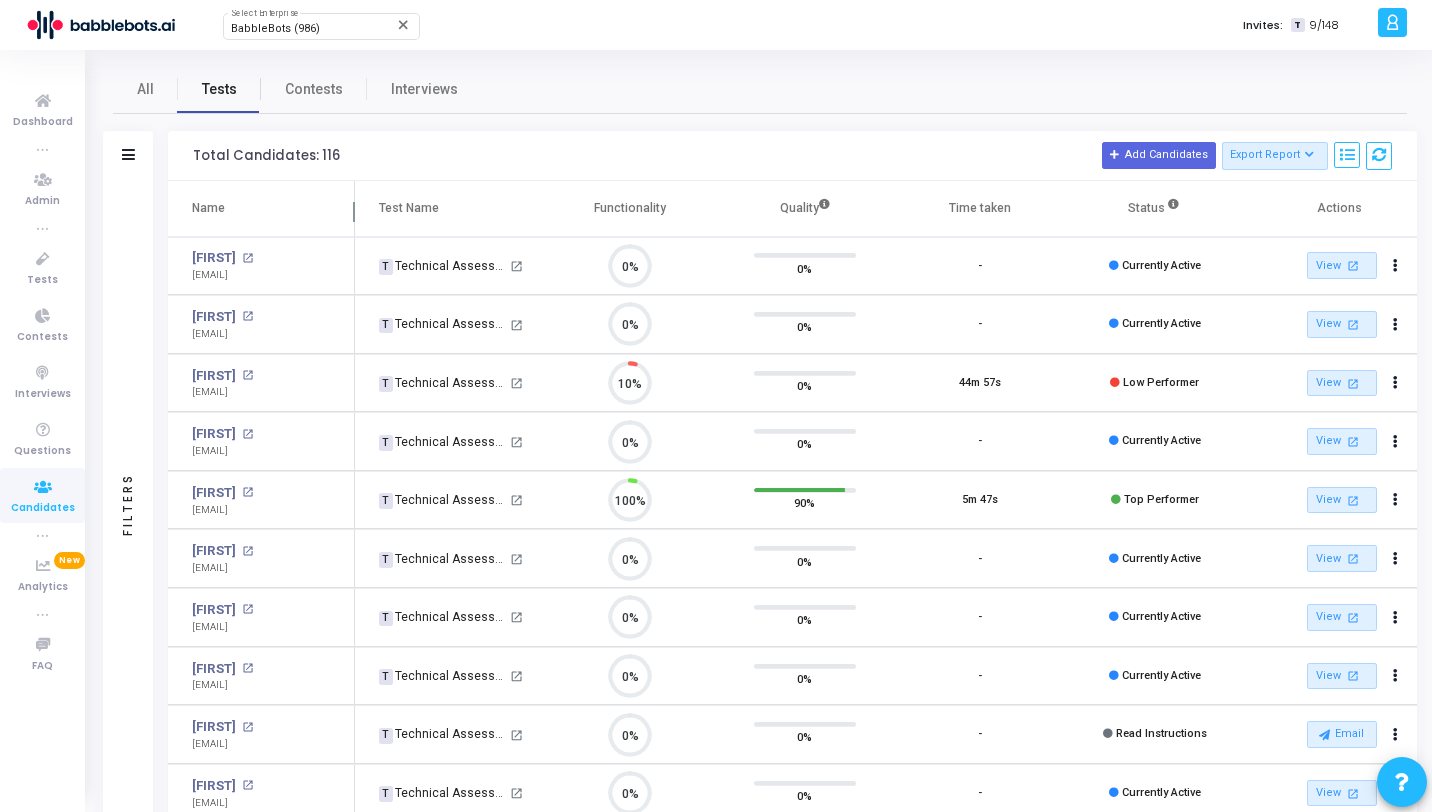 scroll, scrollTop: 9, scrollLeft: 9, axis: both 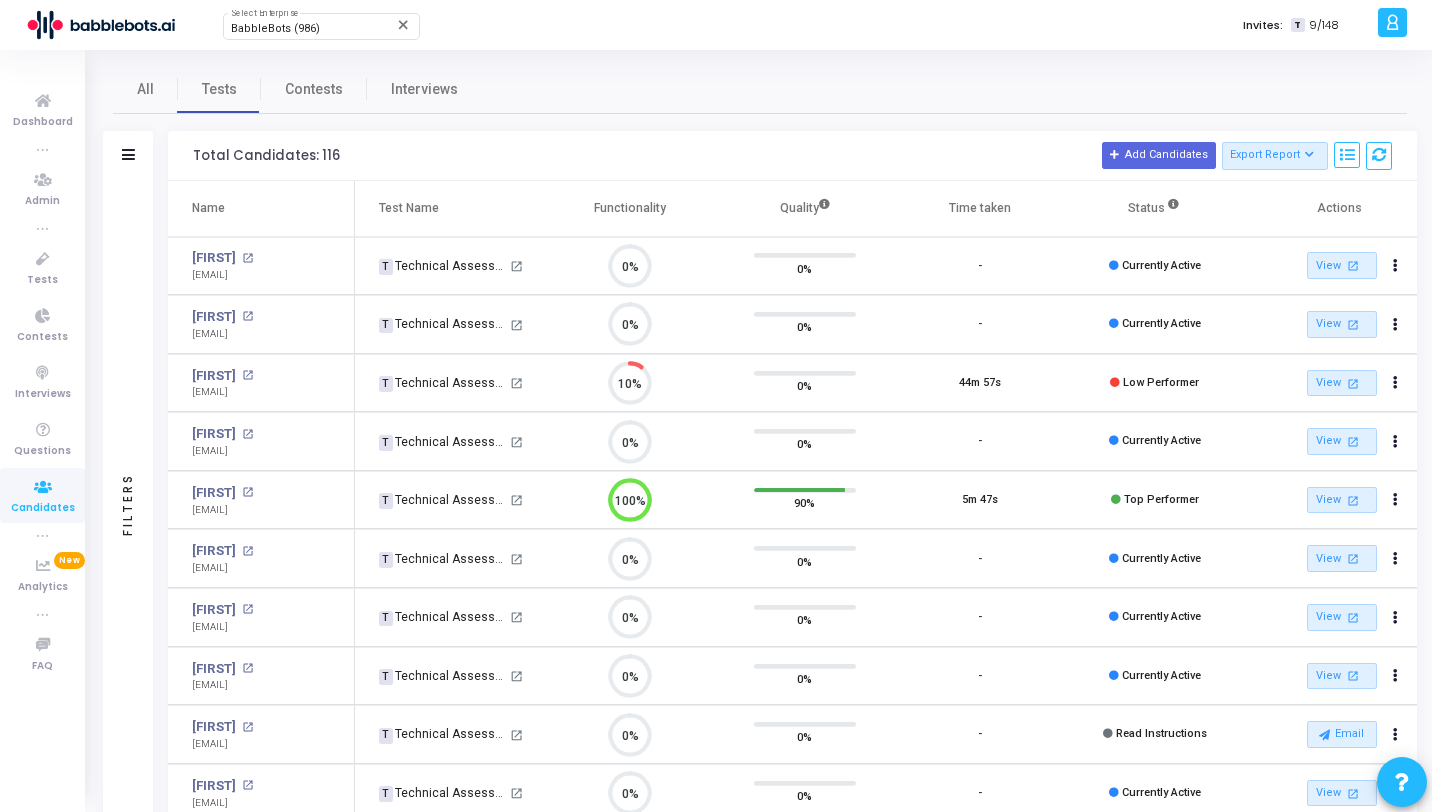 click on "Filters" 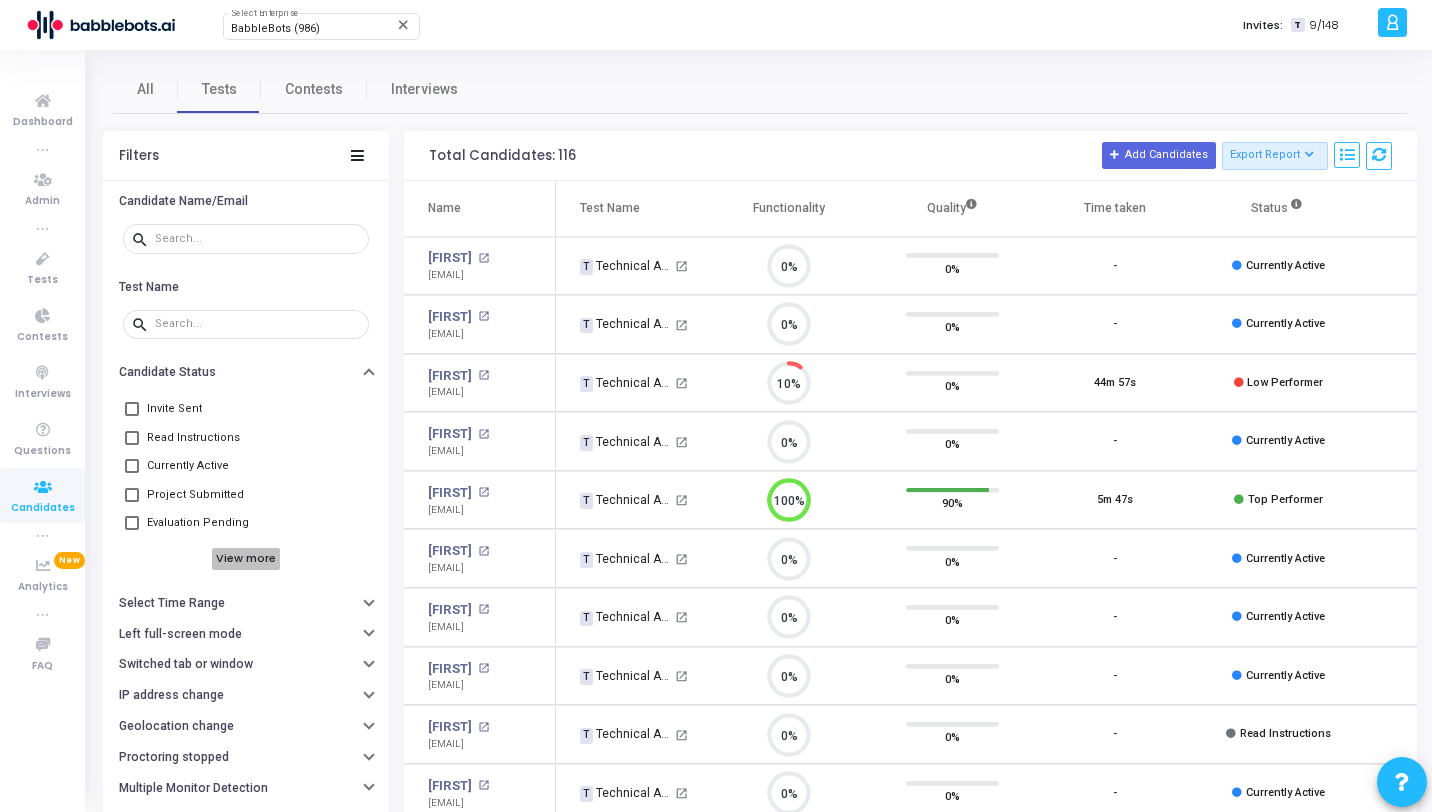 click on "View more" at bounding box center [246, 559] 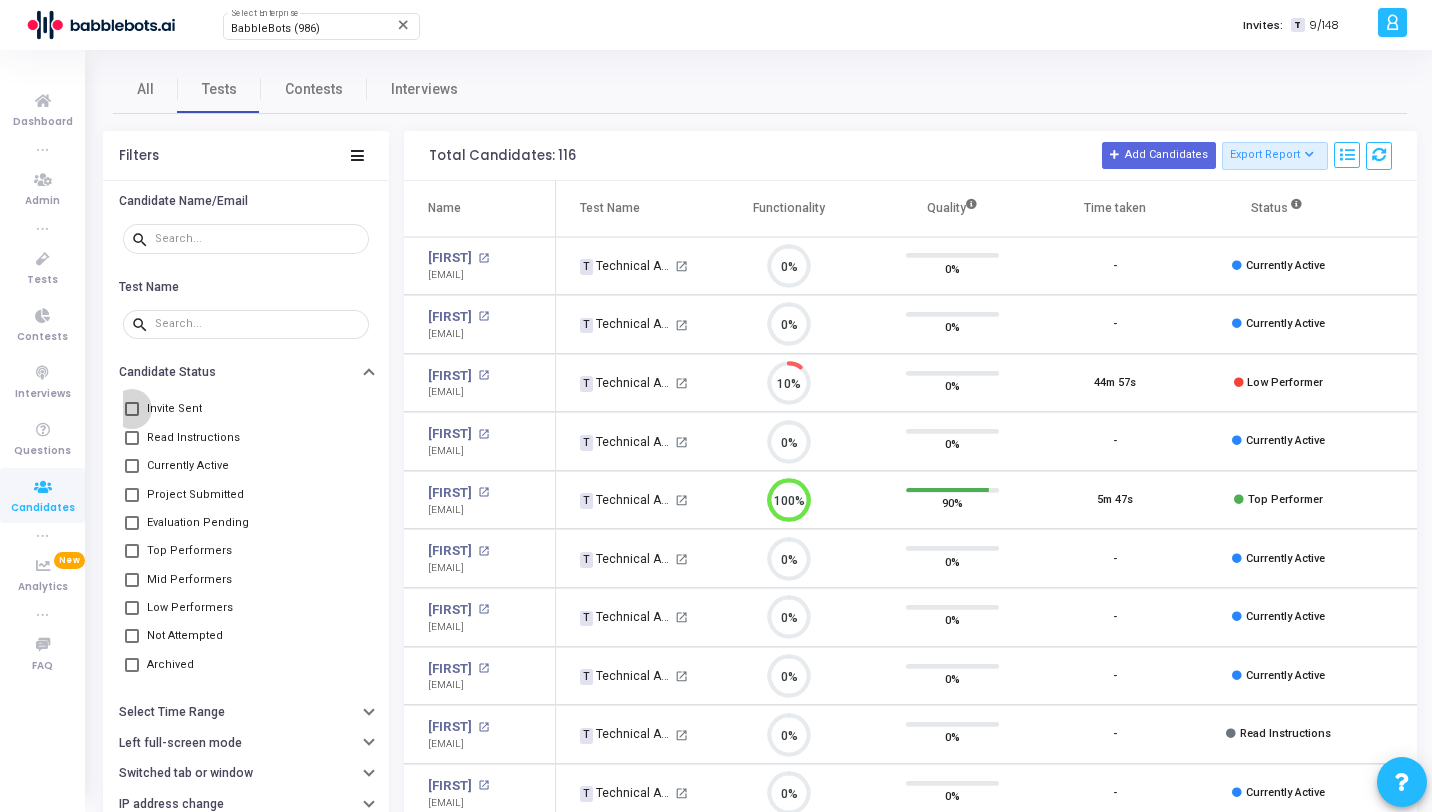 click on "Invite Sent" at bounding box center (174, 409) 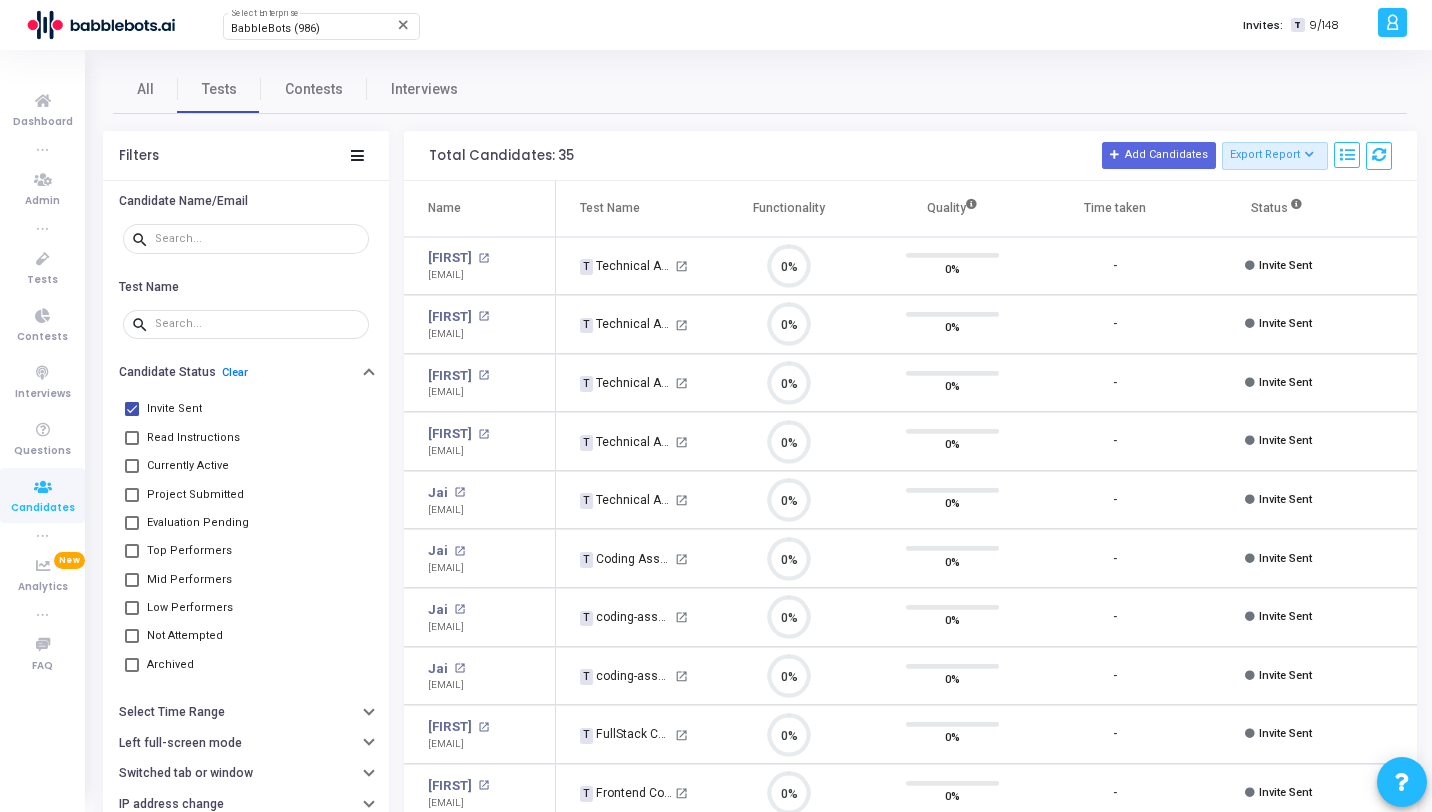 click on "Read Instructions" at bounding box center [193, 438] 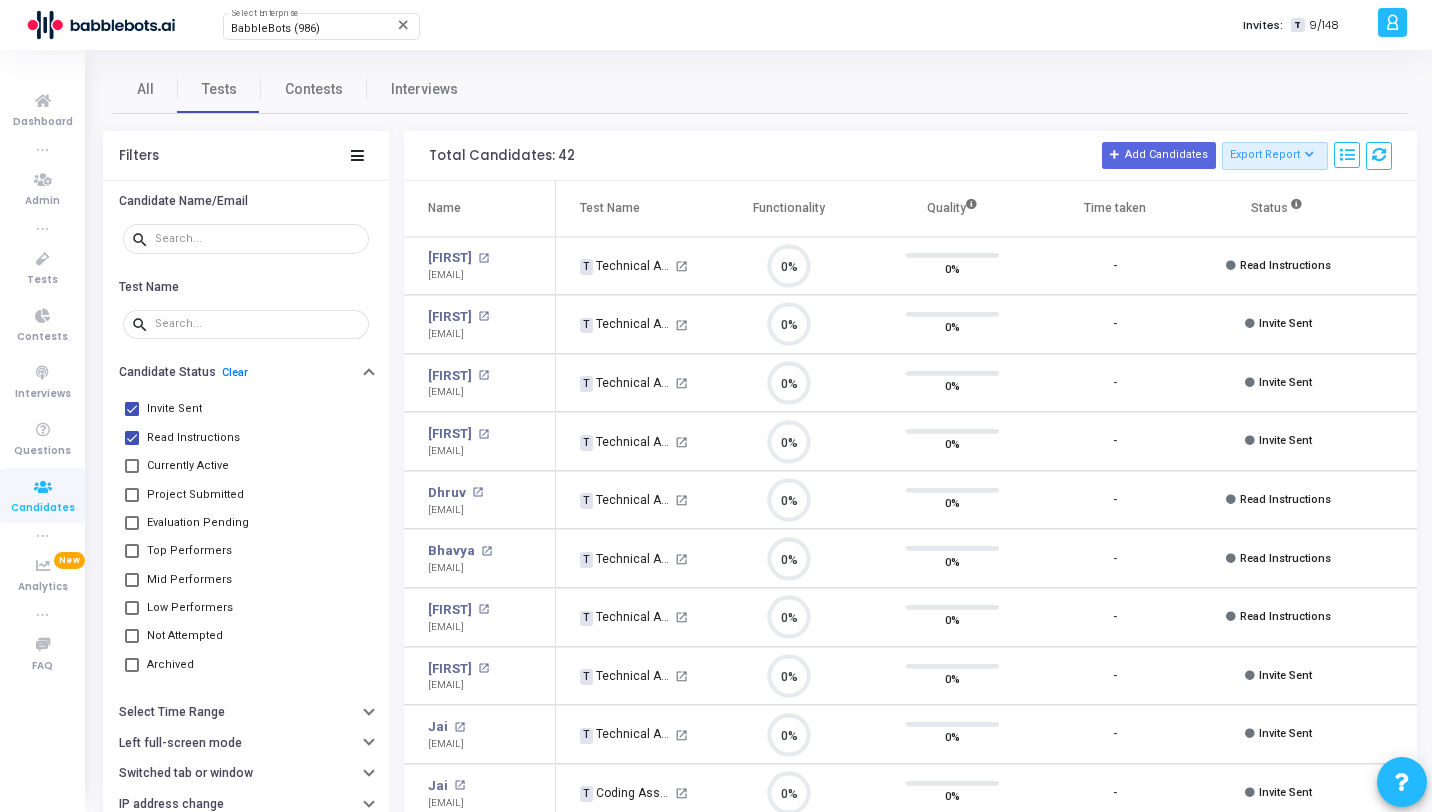 click on "Invite Sent" at bounding box center (174, 409) 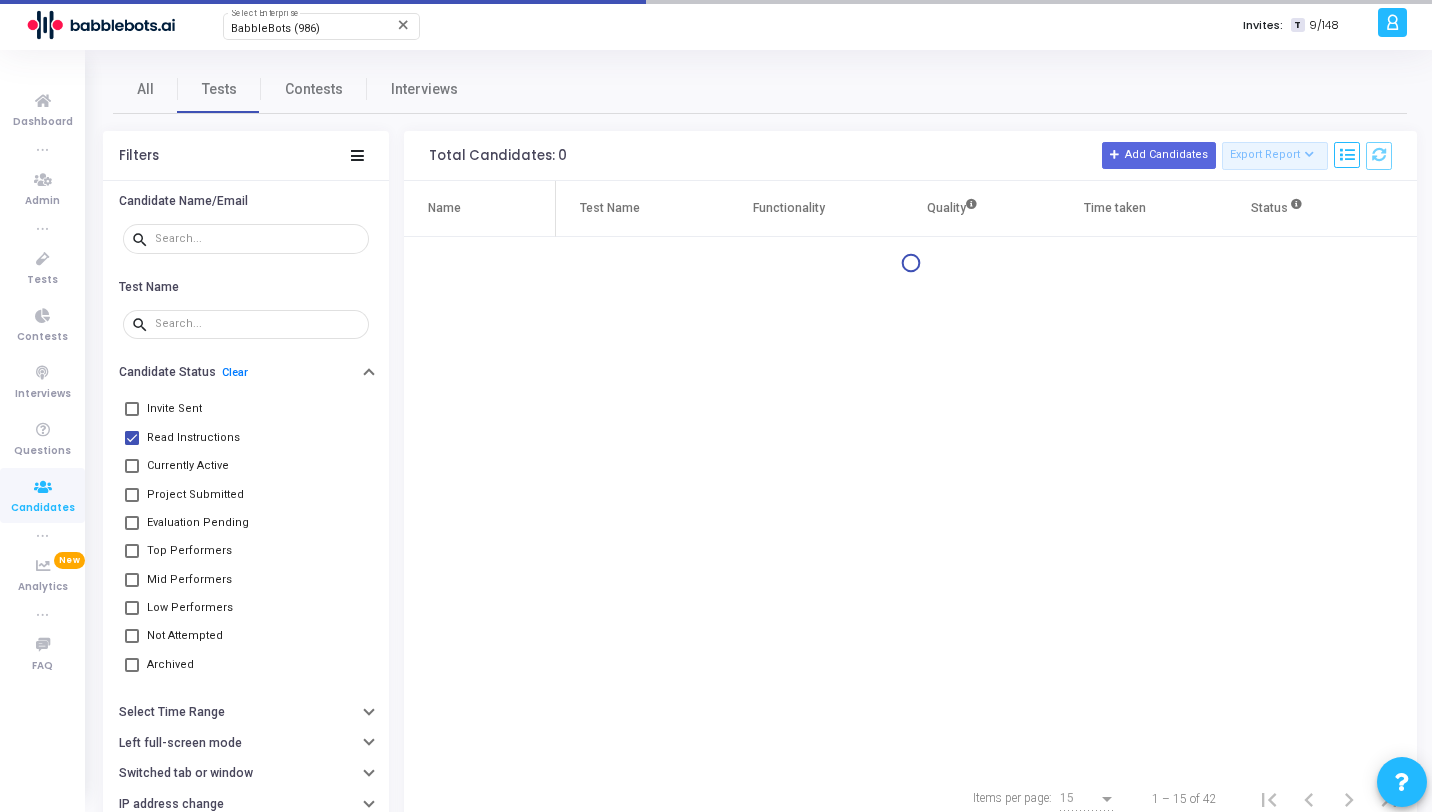 click on "Read Instructions" at bounding box center [193, 438] 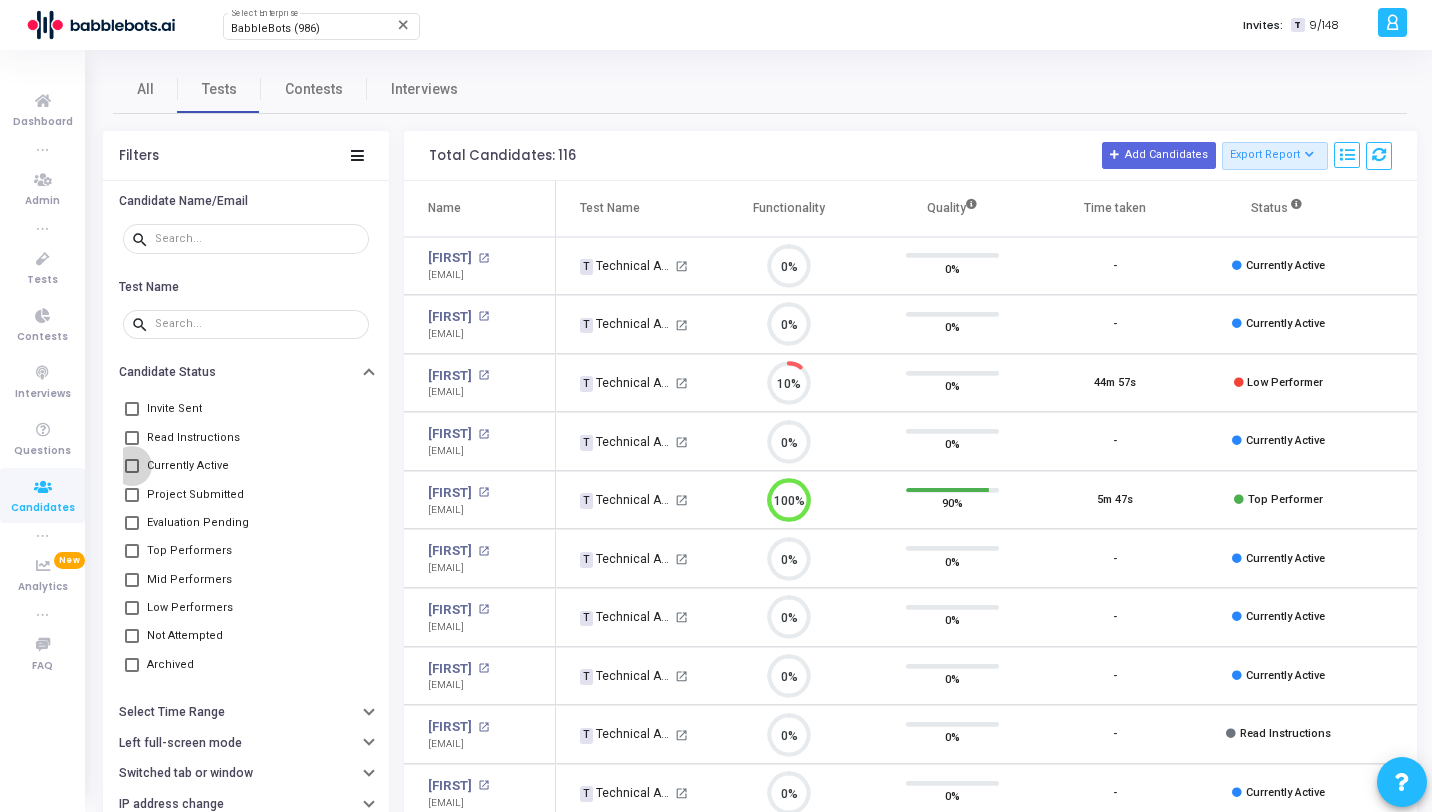 click on "Currently Active" at bounding box center (188, 466) 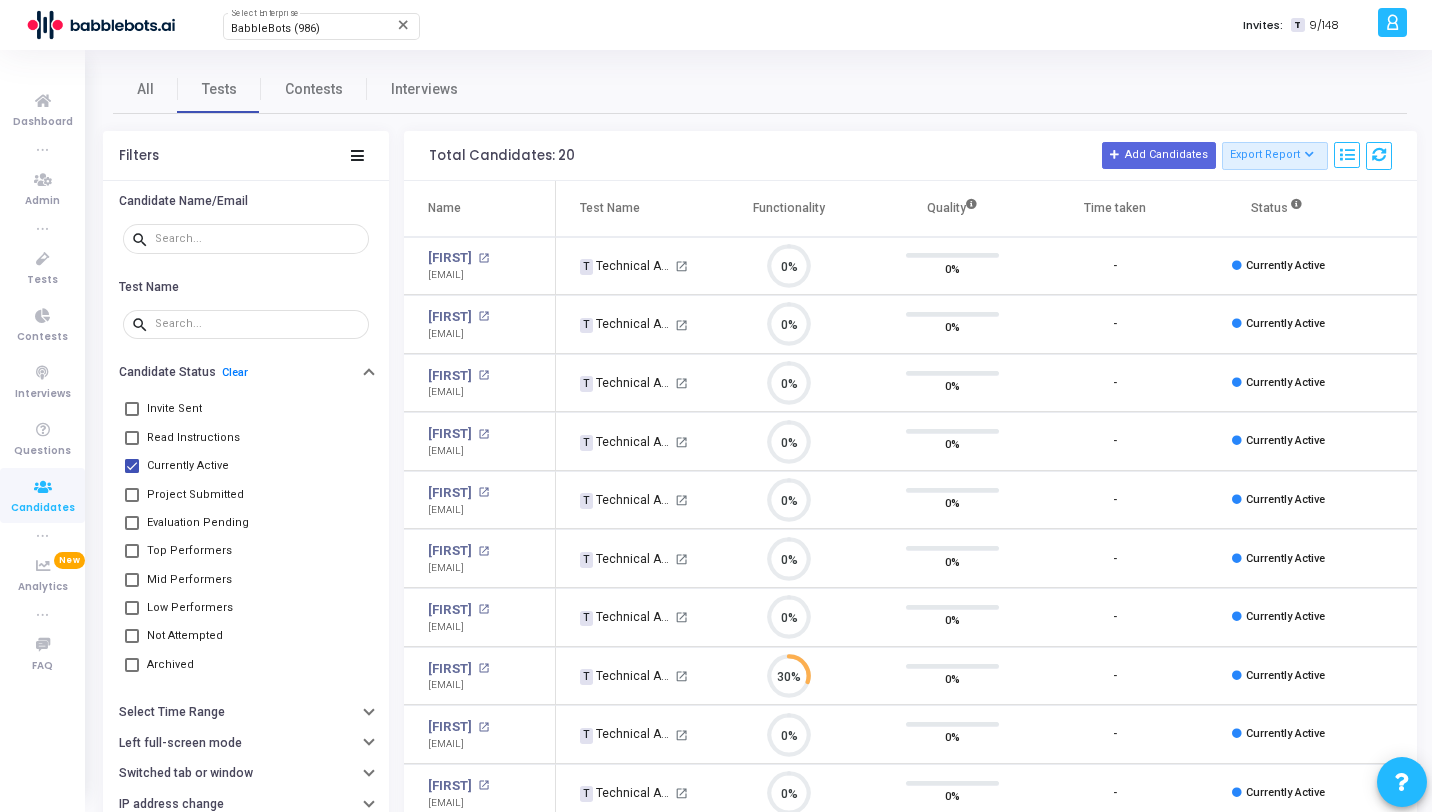click on "Project Submitted" at bounding box center [195, 495] 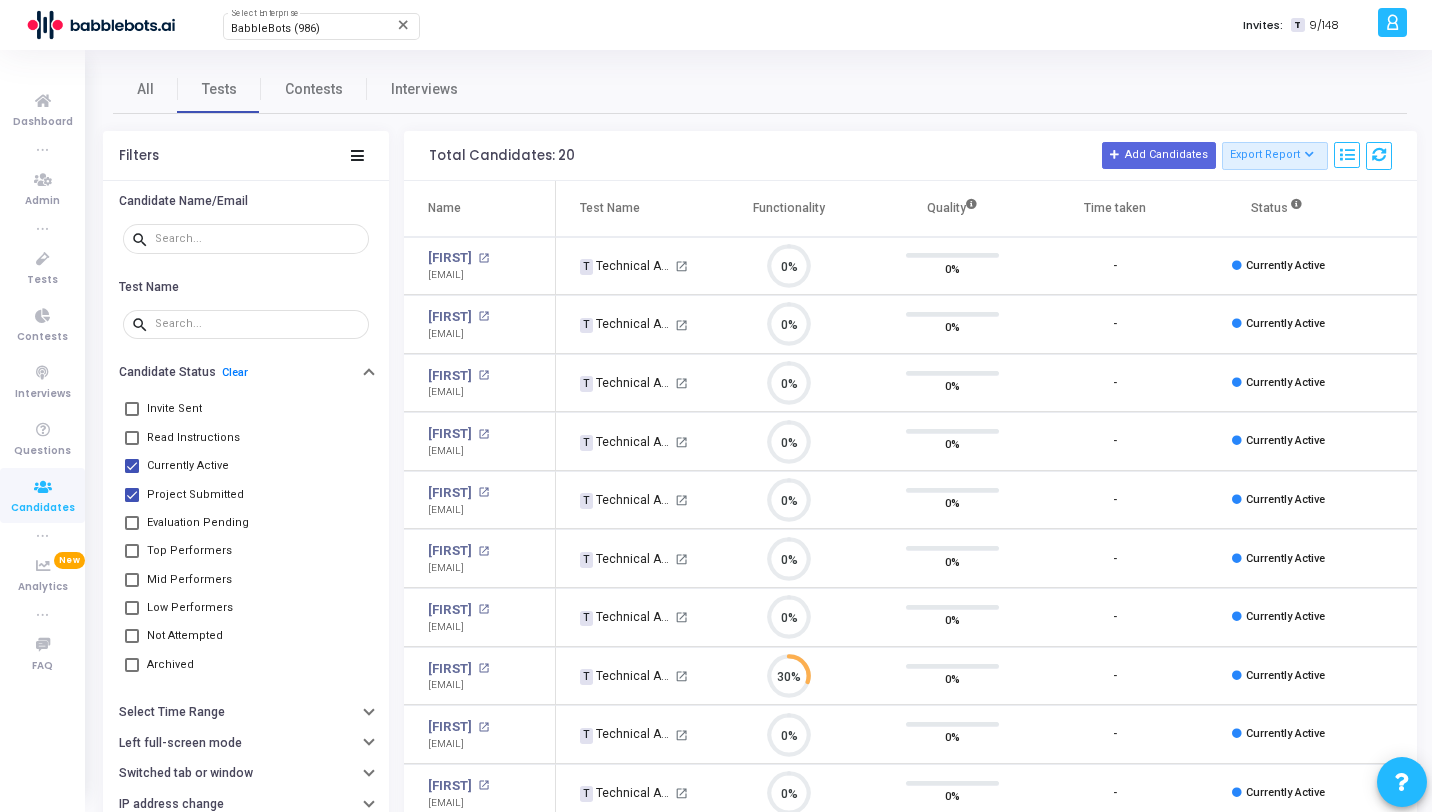 click on "Evaluation Pending" at bounding box center (198, 523) 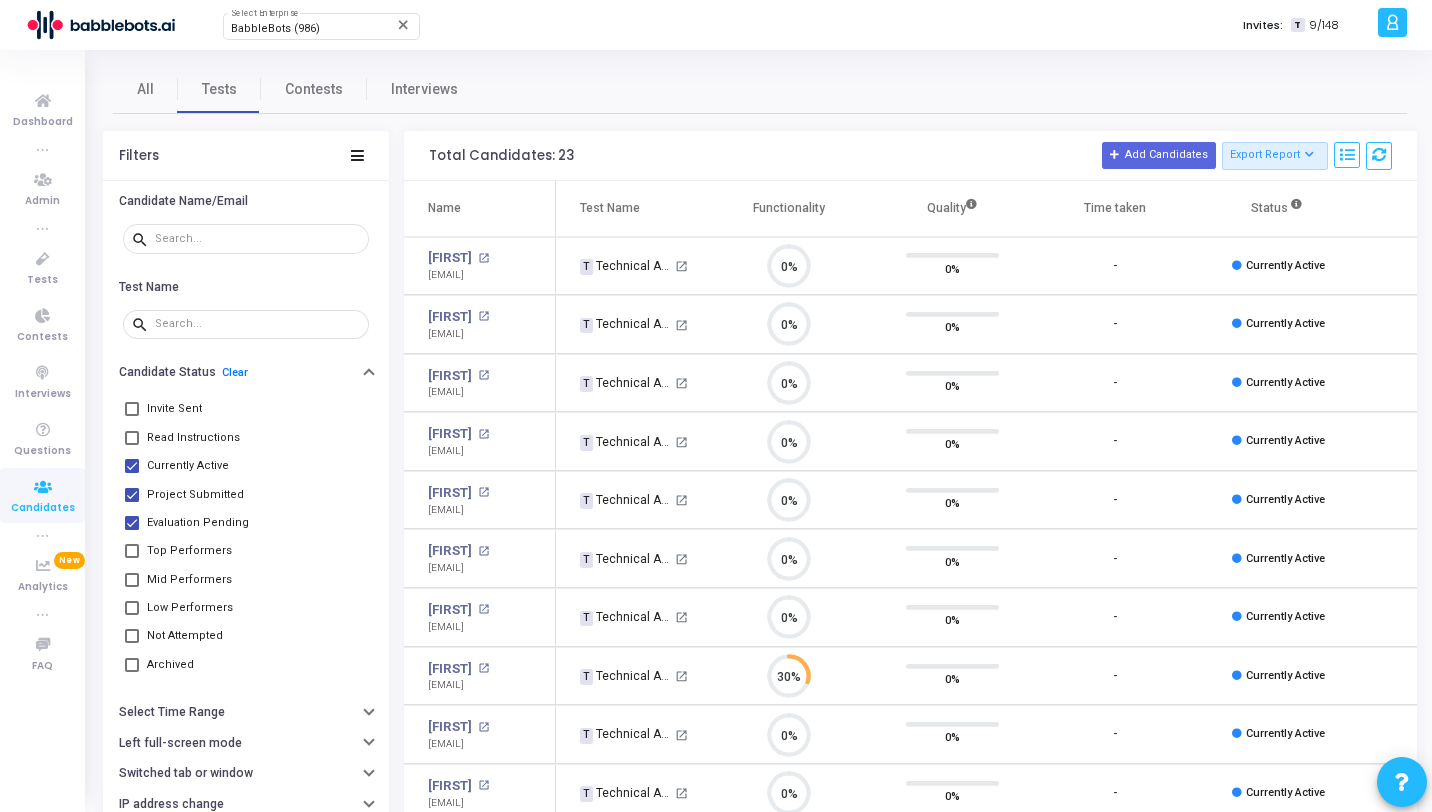 click on "Top Performers" at bounding box center (189, 551) 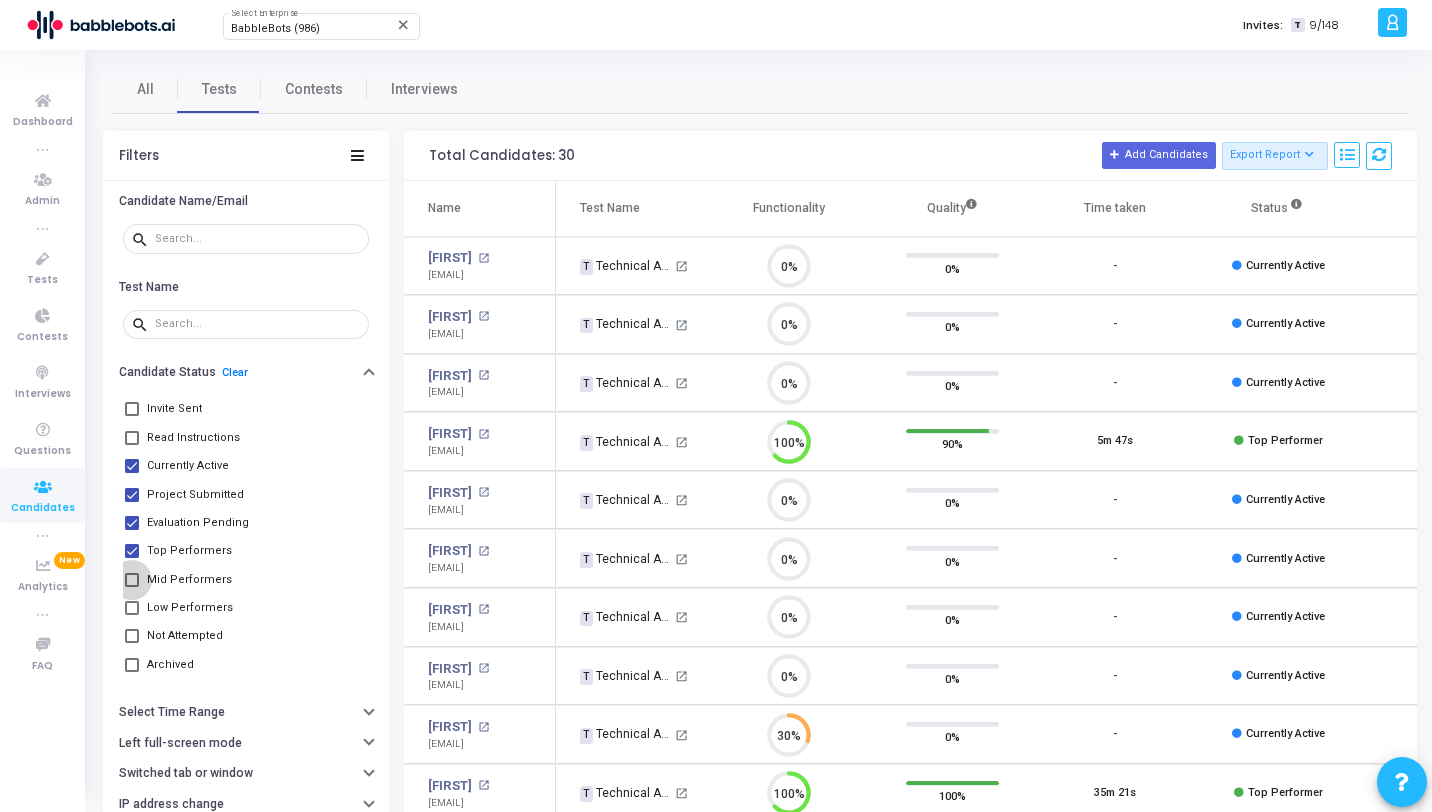 click on "Mid Performers" at bounding box center [189, 580] 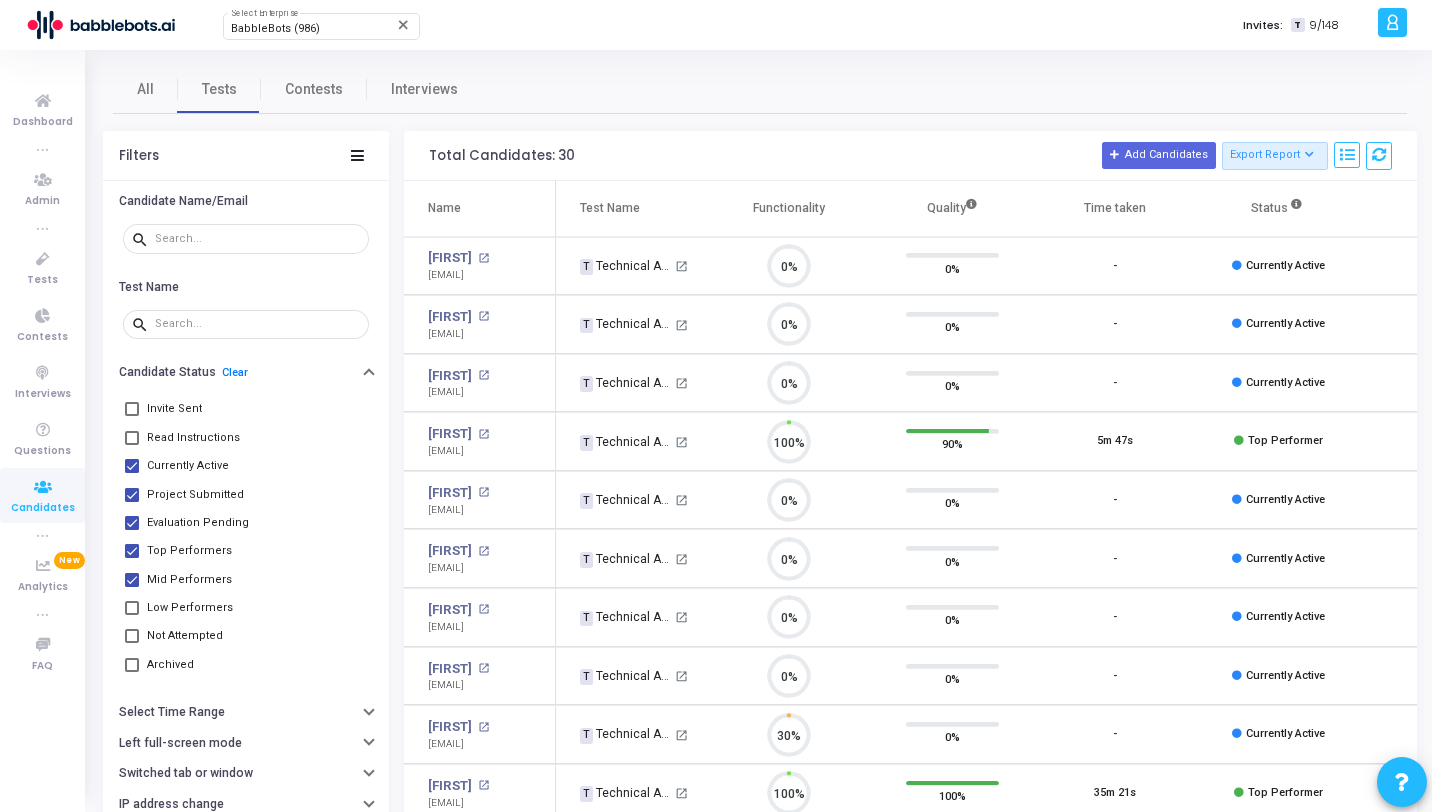 click on "Low Performers" at bounding box center (190, 608) 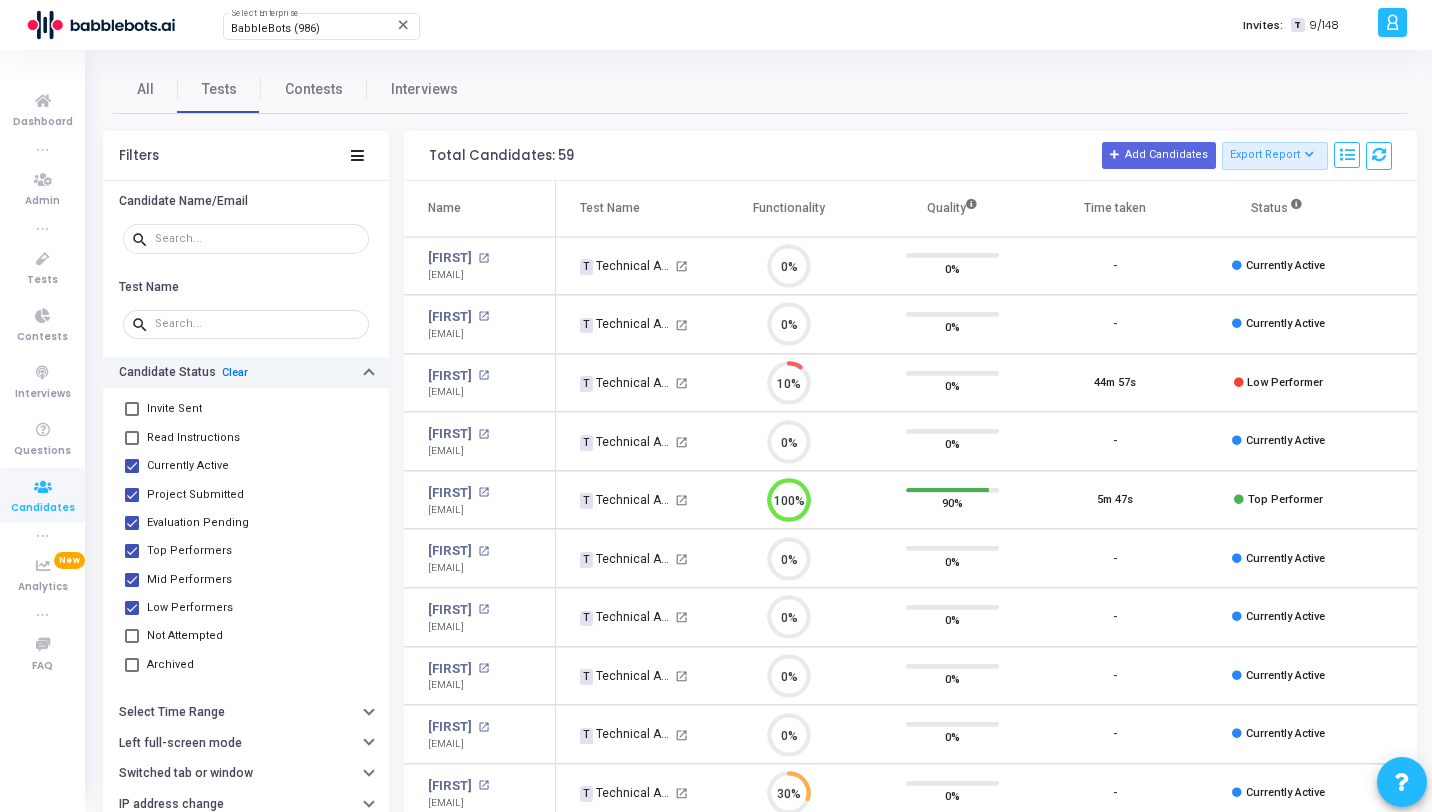 click on "Clear" at bounding box center [235, 372] 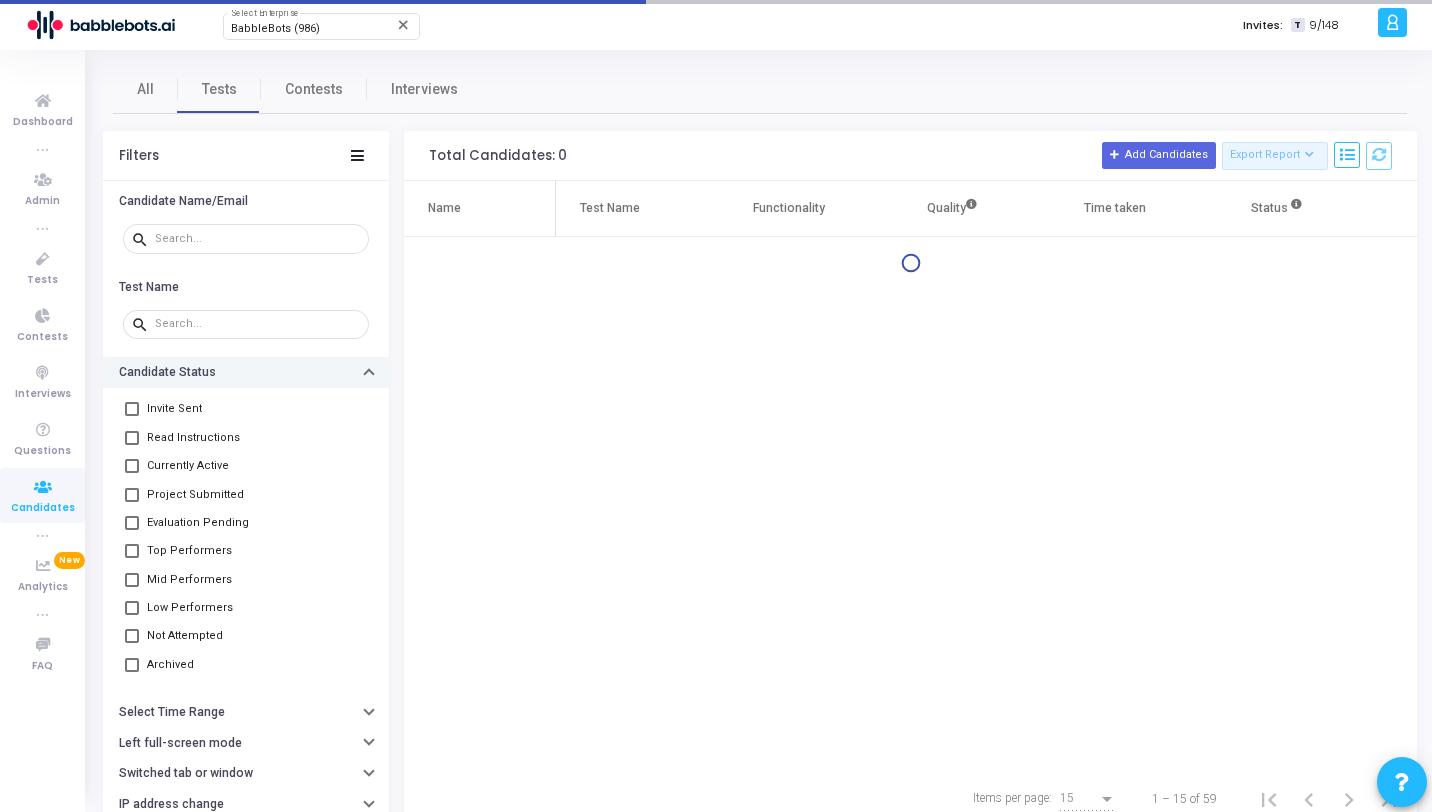 click on "Not Attempted" at bounding box center [185, 636] 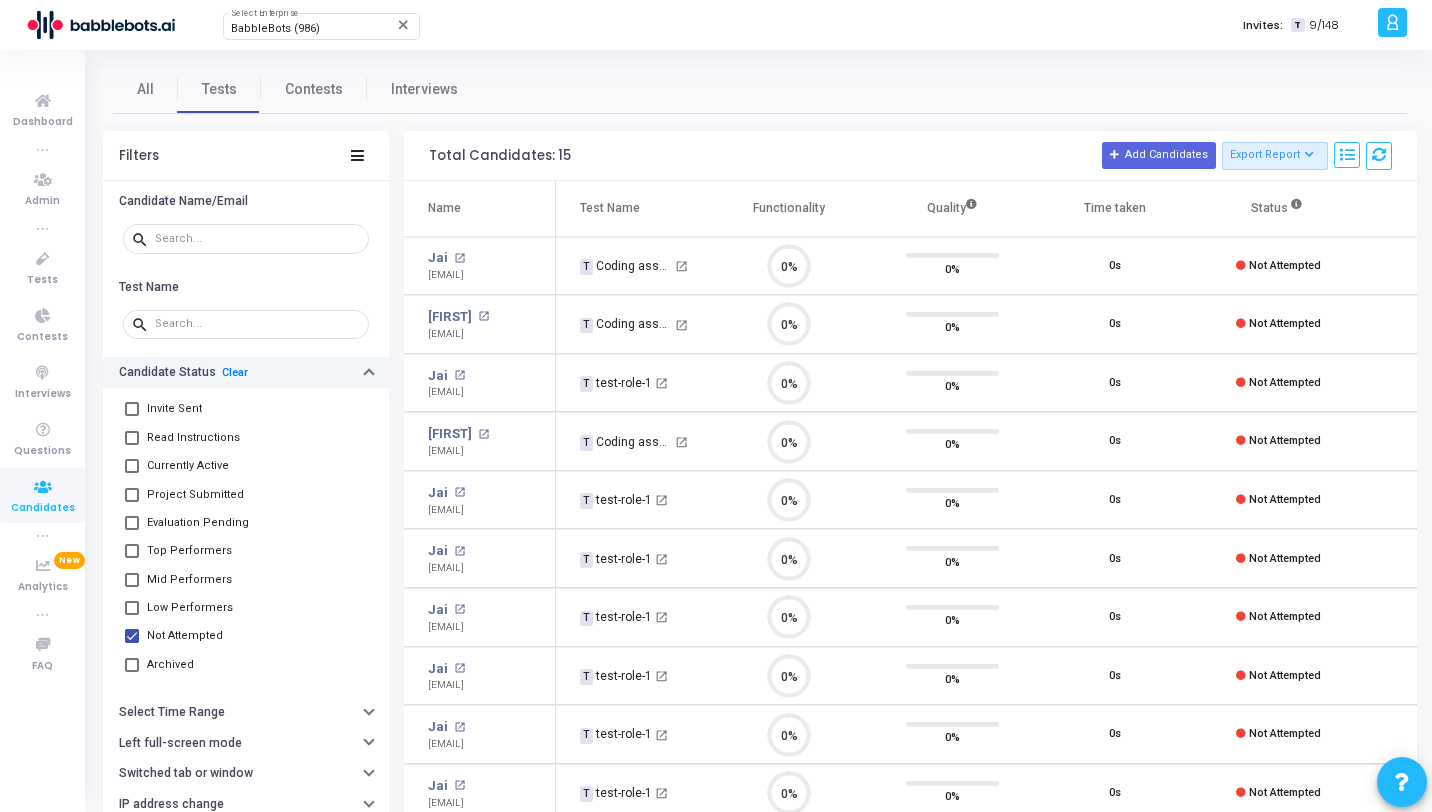 click on "Archived" at bounding box center (170, 665) 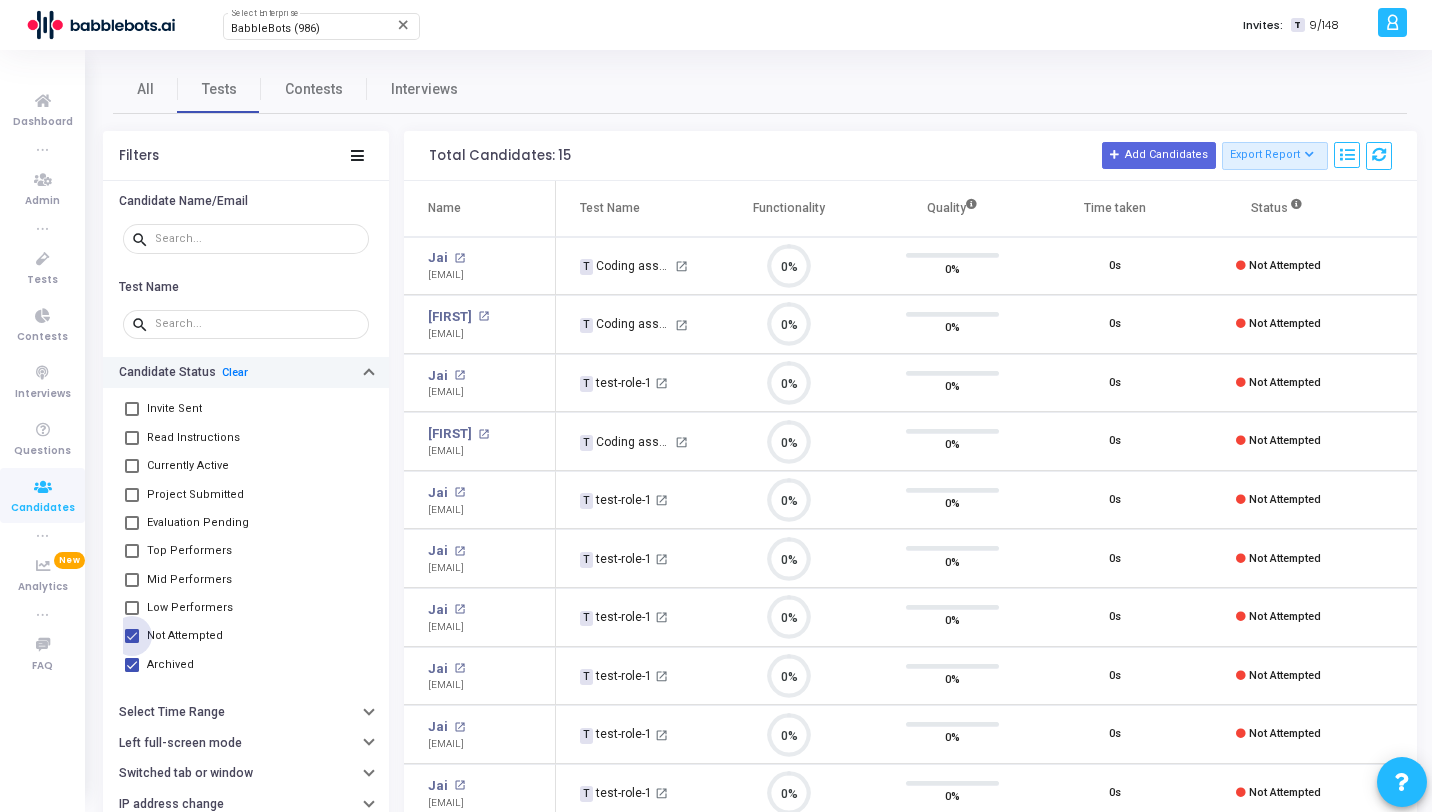 click on "Not Attempted" at bounding box center (185, 636) 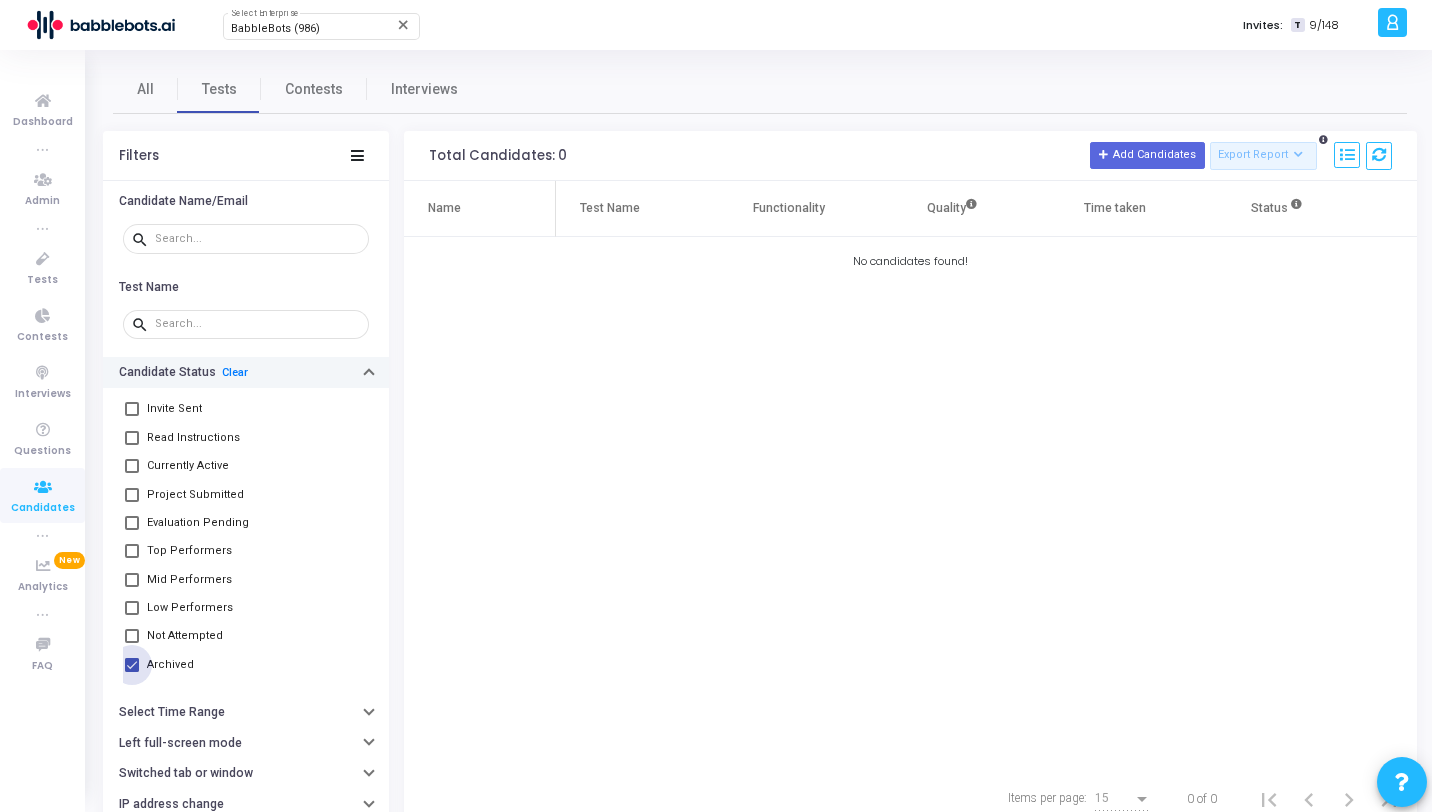 click on "Archived" at bounding box center [170, 665] 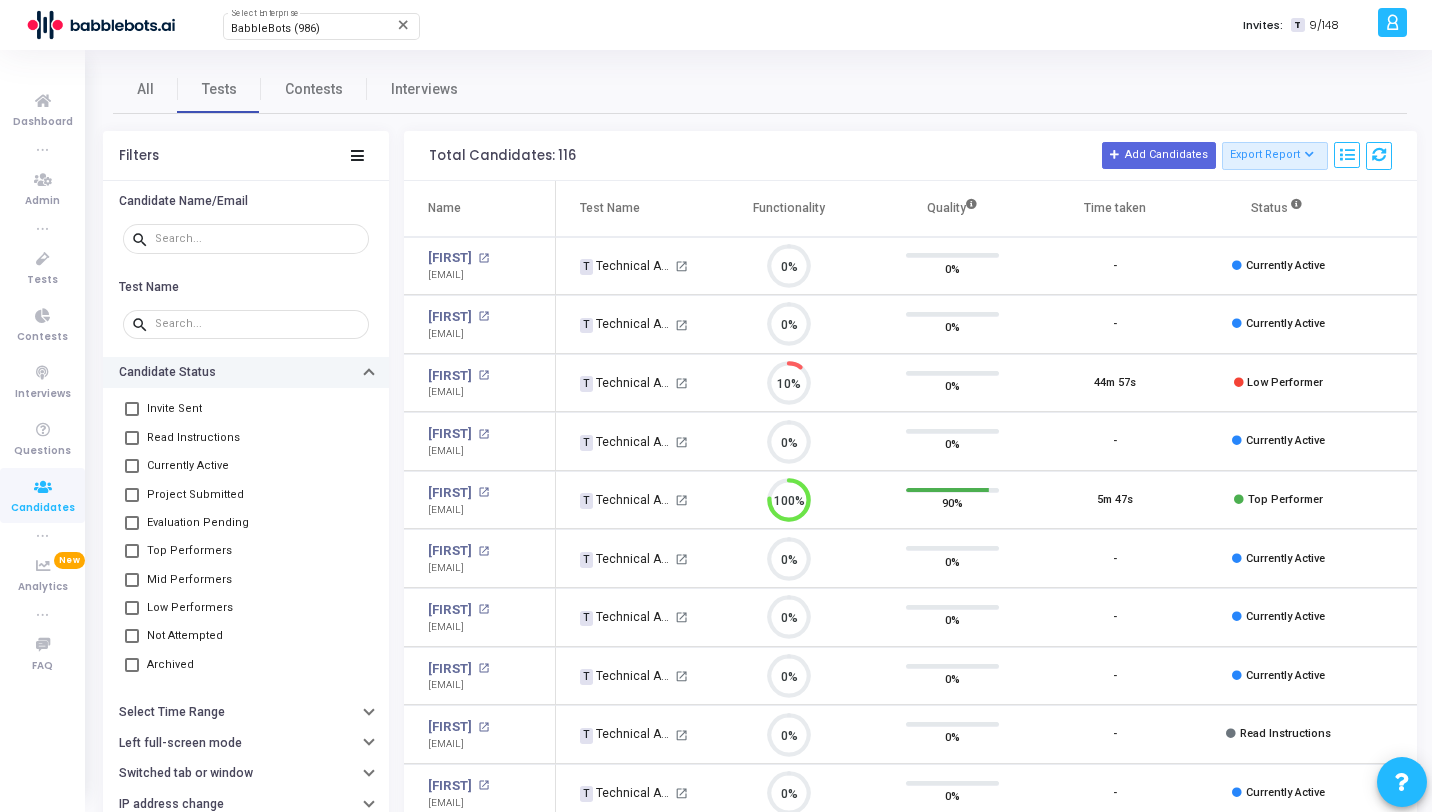 click on "Not Attempted" at bounding box center [185, 636] 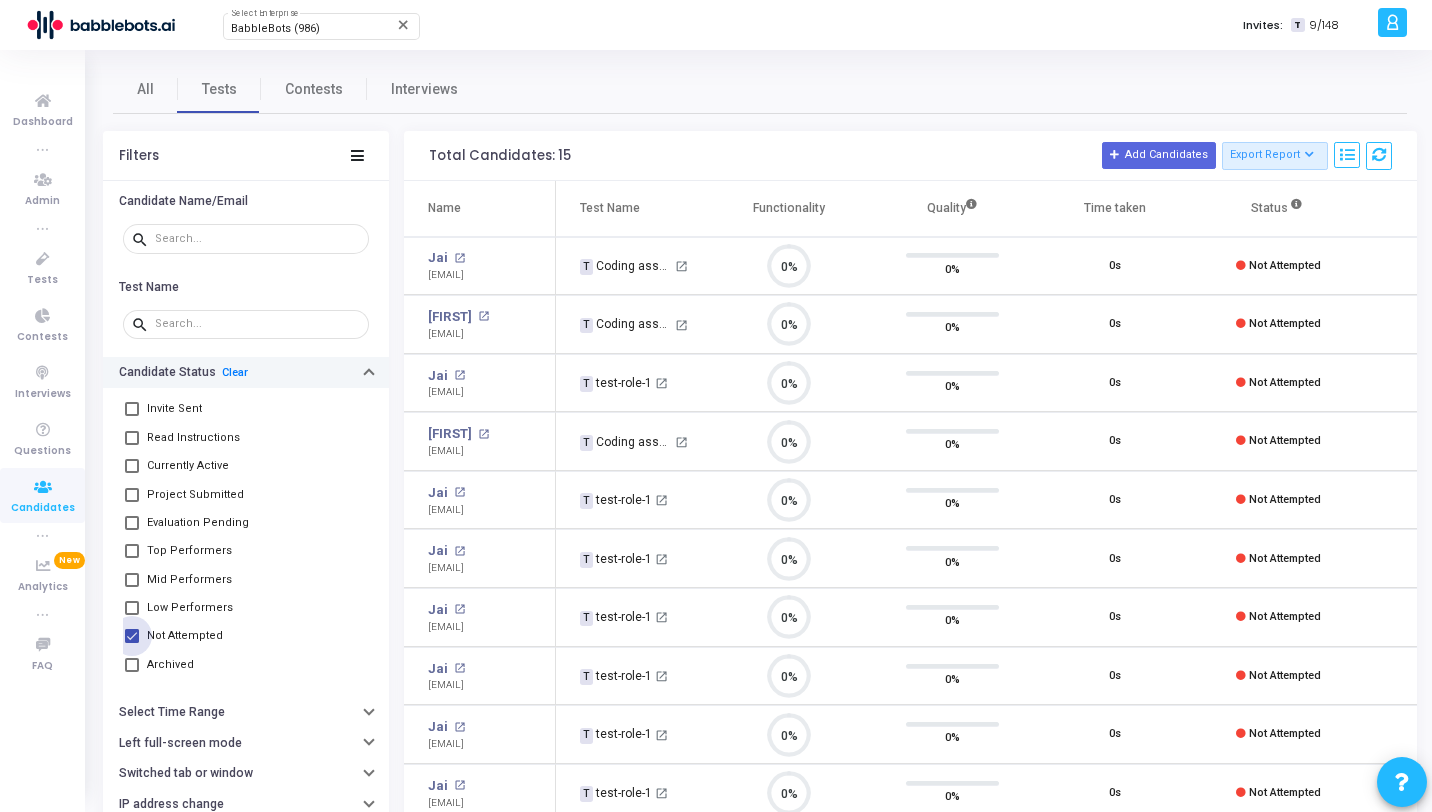 click on "Not Attempted" at bounding box center (185, 636) 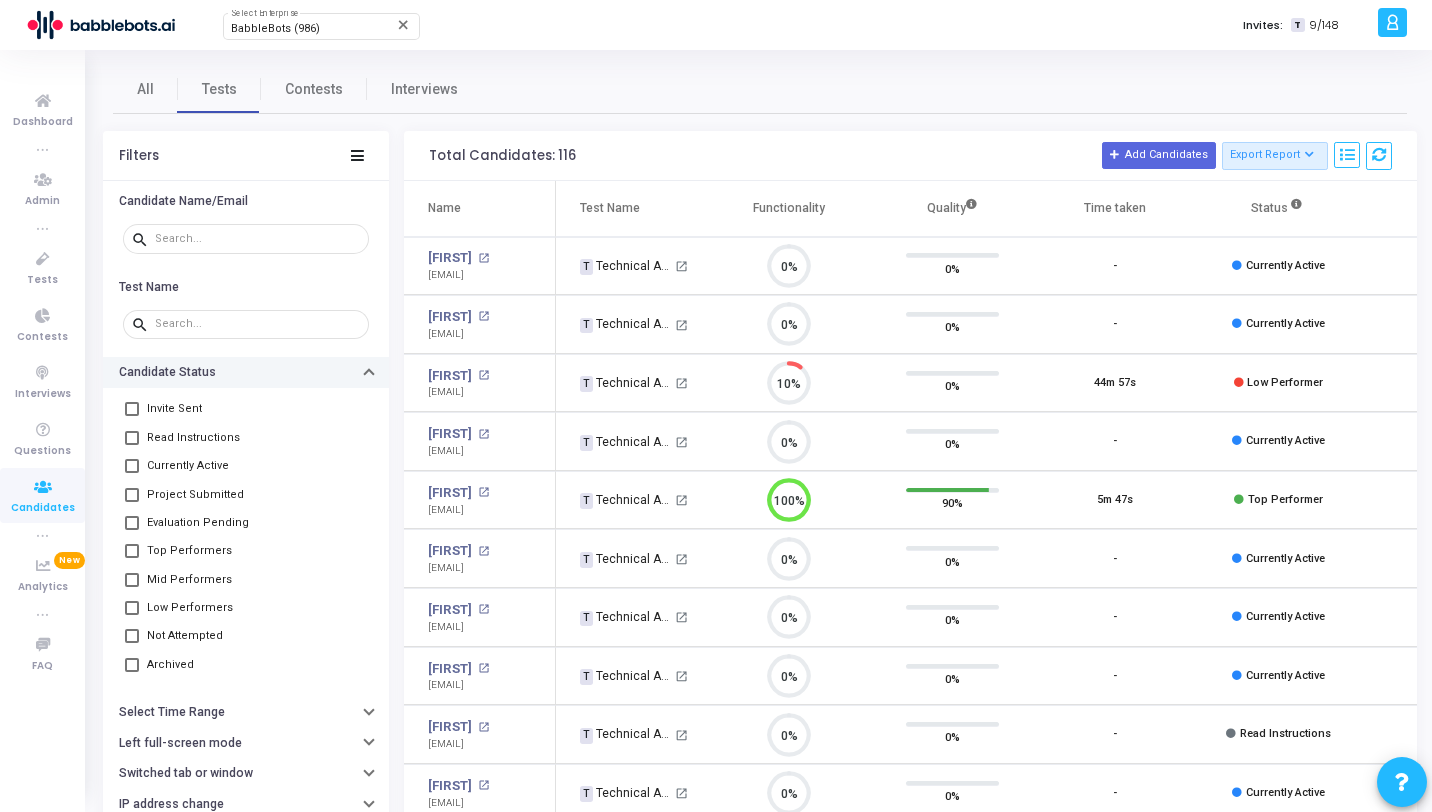 click on "Currently Active" at bounding box center [188, 466] 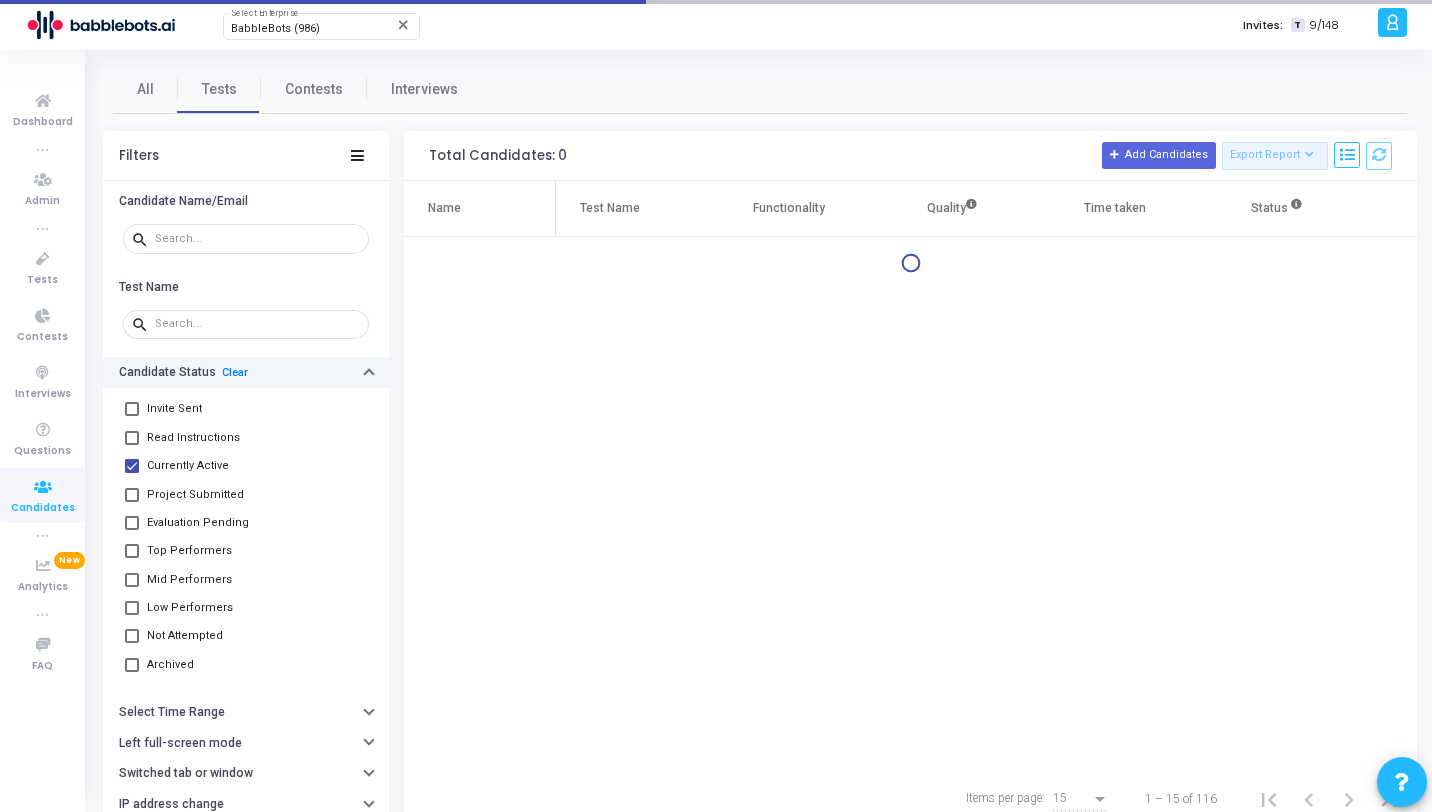 click on "Project Submitted" at bounding box center (195, 495) 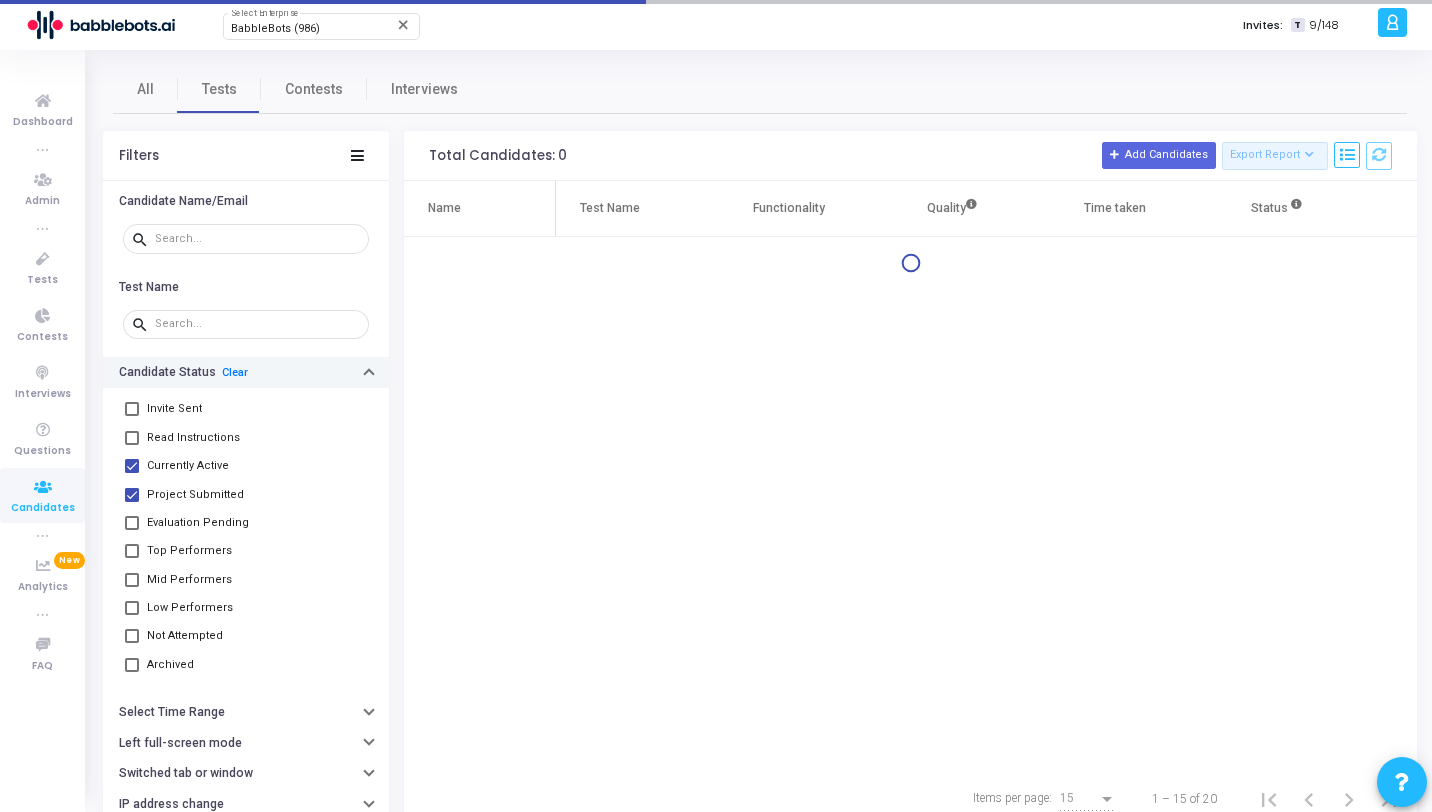 click on "Evaluation Pending" at bounding box center (198, 523) 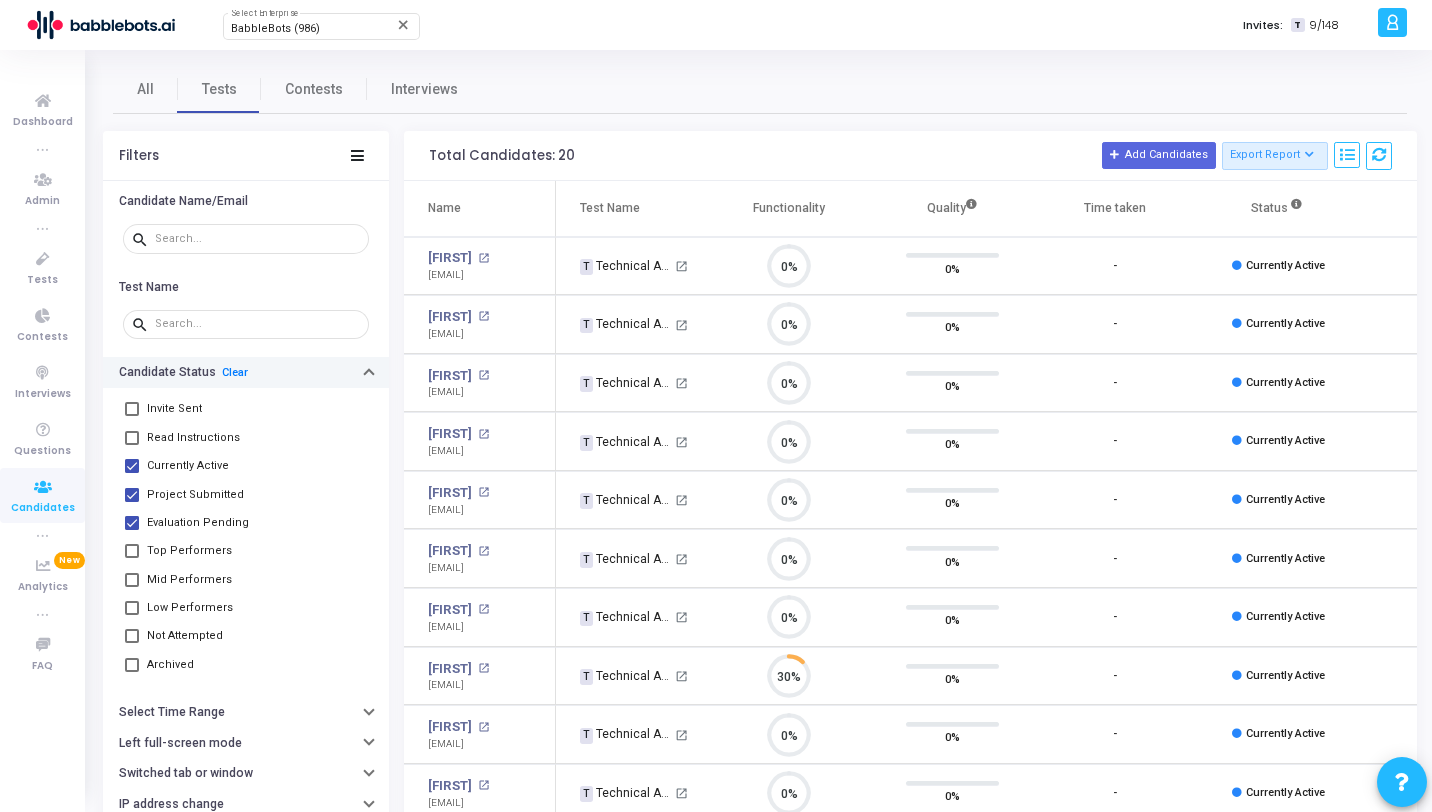 click on "Top Performers" at bounding box center (189, 551) 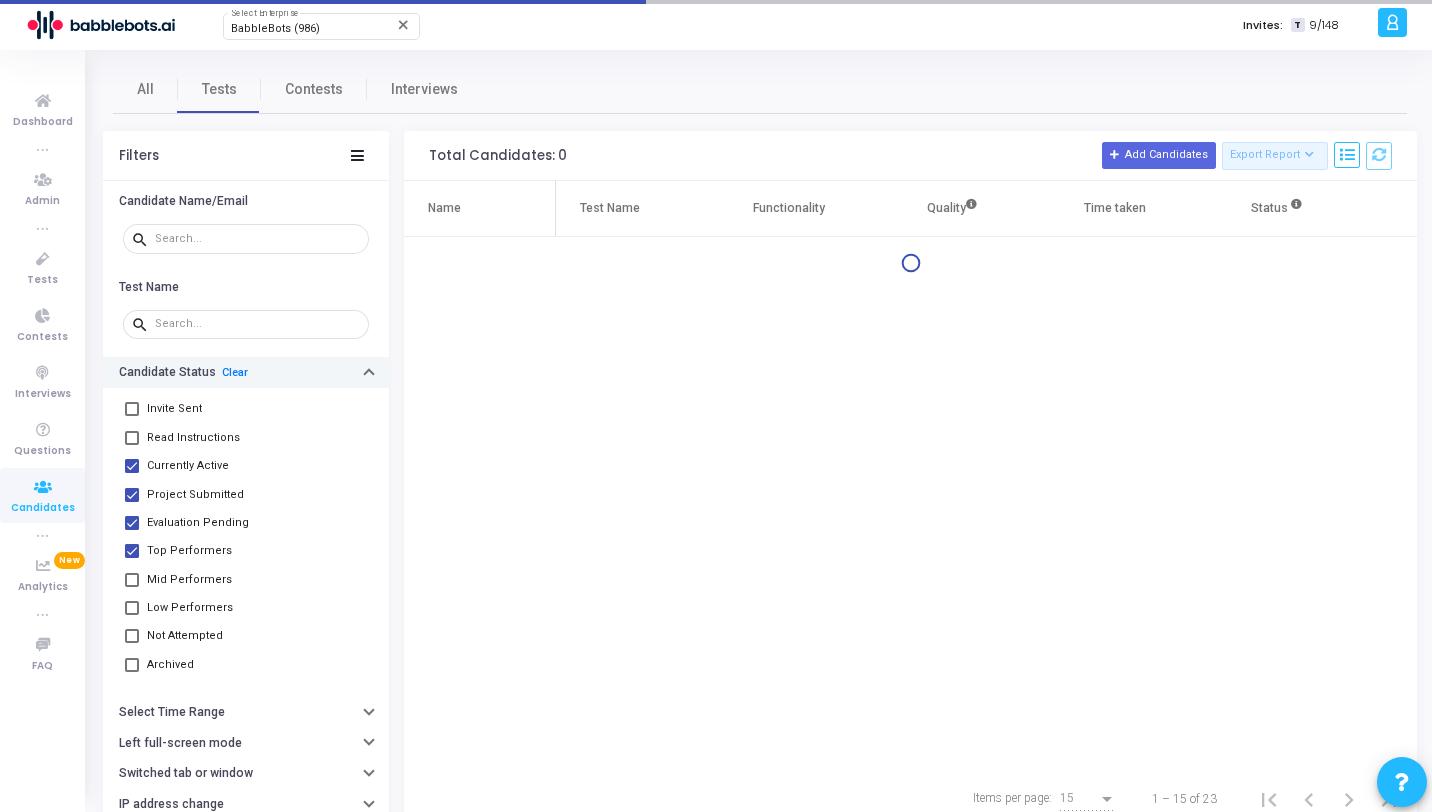 click on "Mid Performers" at bounding box center (189, 580) 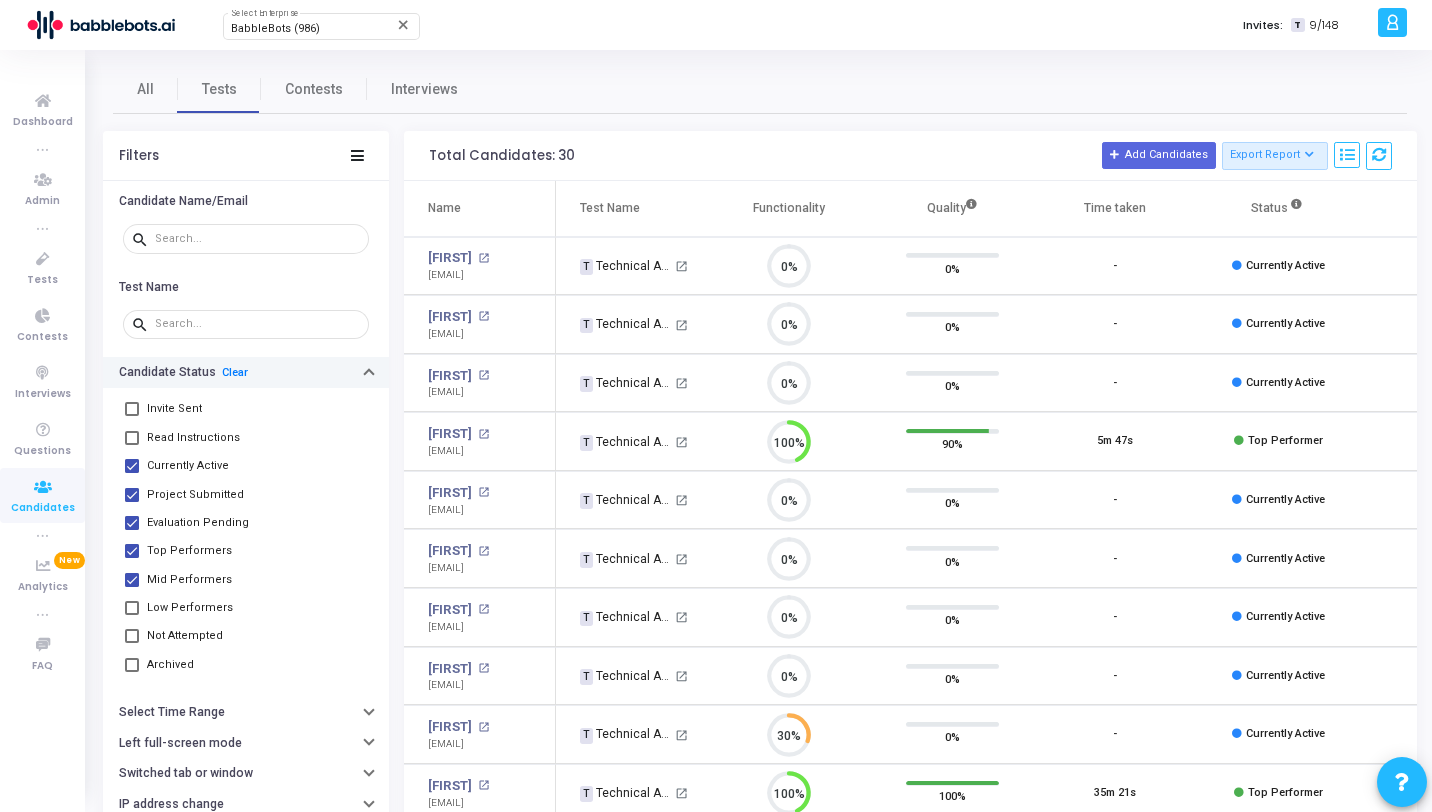 click on "Low Performers" at bounding box center [190, 608] 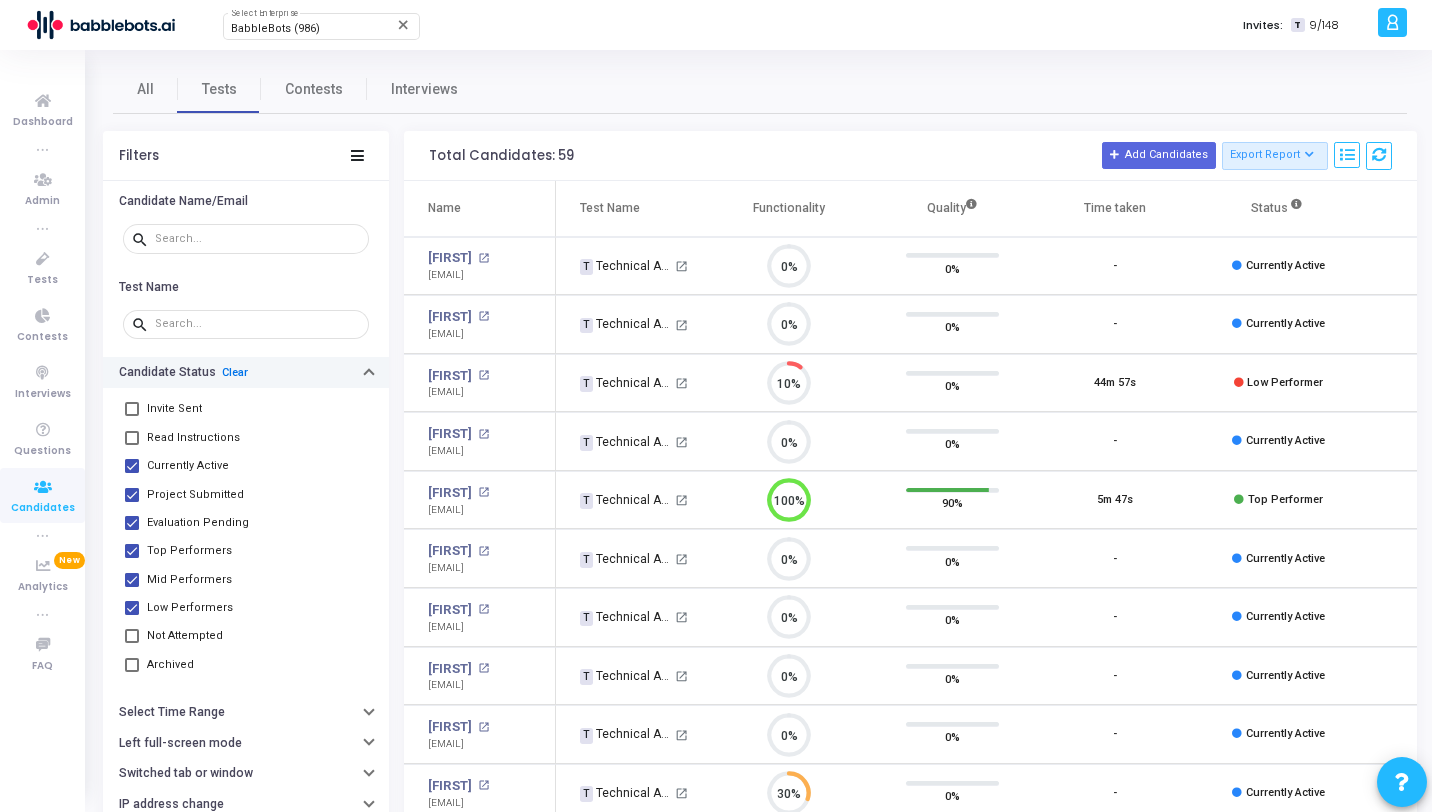 click on "Clear" at bounding box center (235, 372) 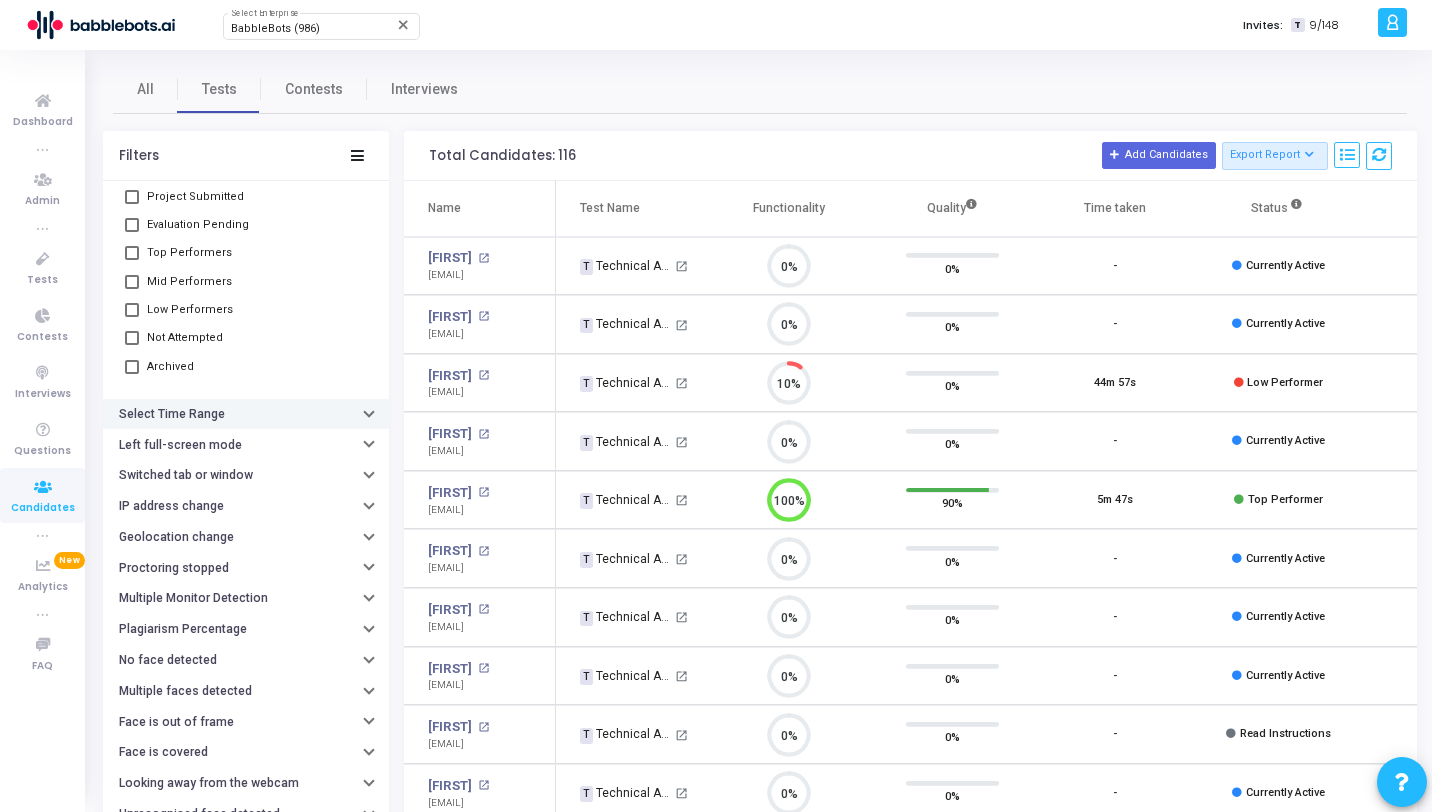 click on "Select Time Range" at bounding box center (246, 414) 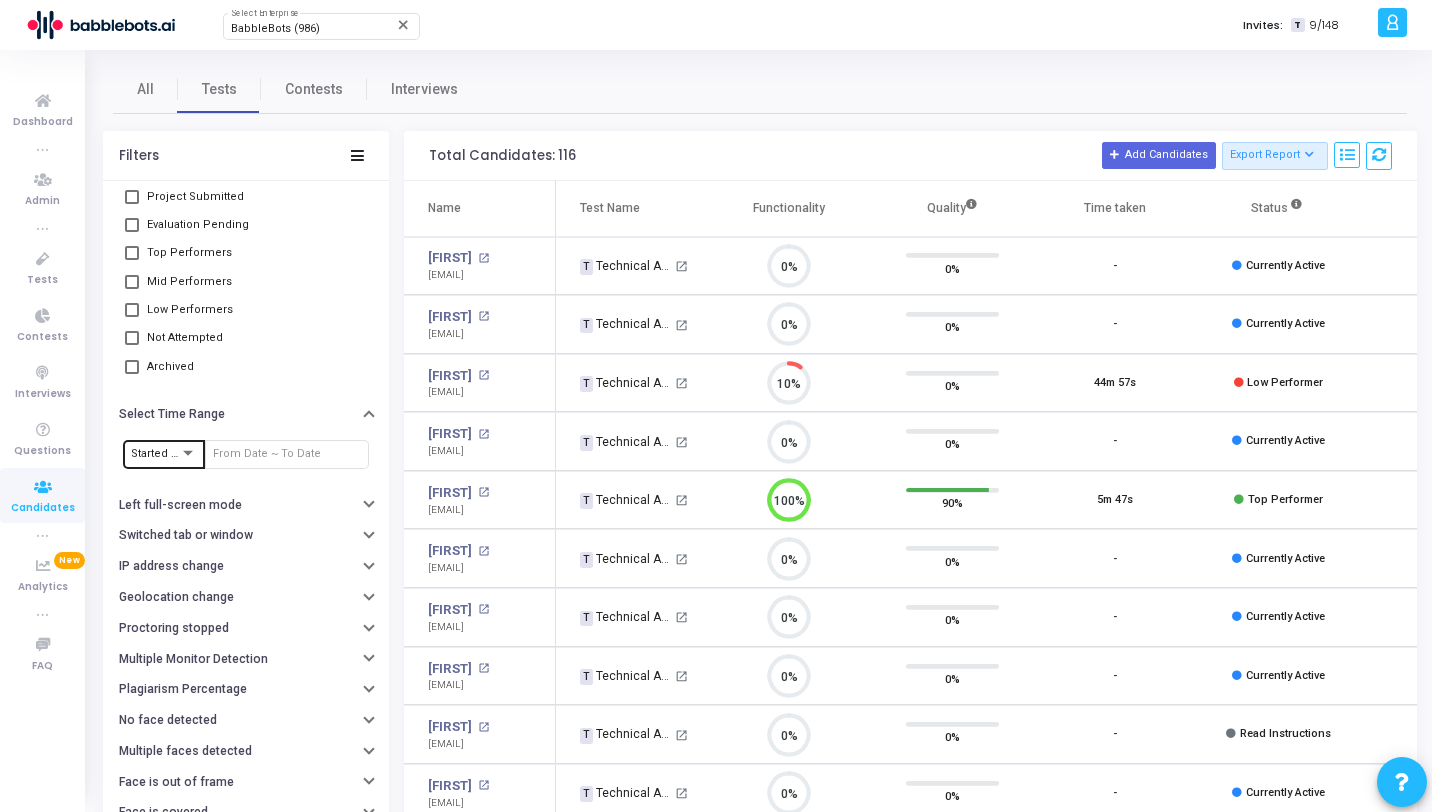 click on "Started At" at bounding box center (164, 453) 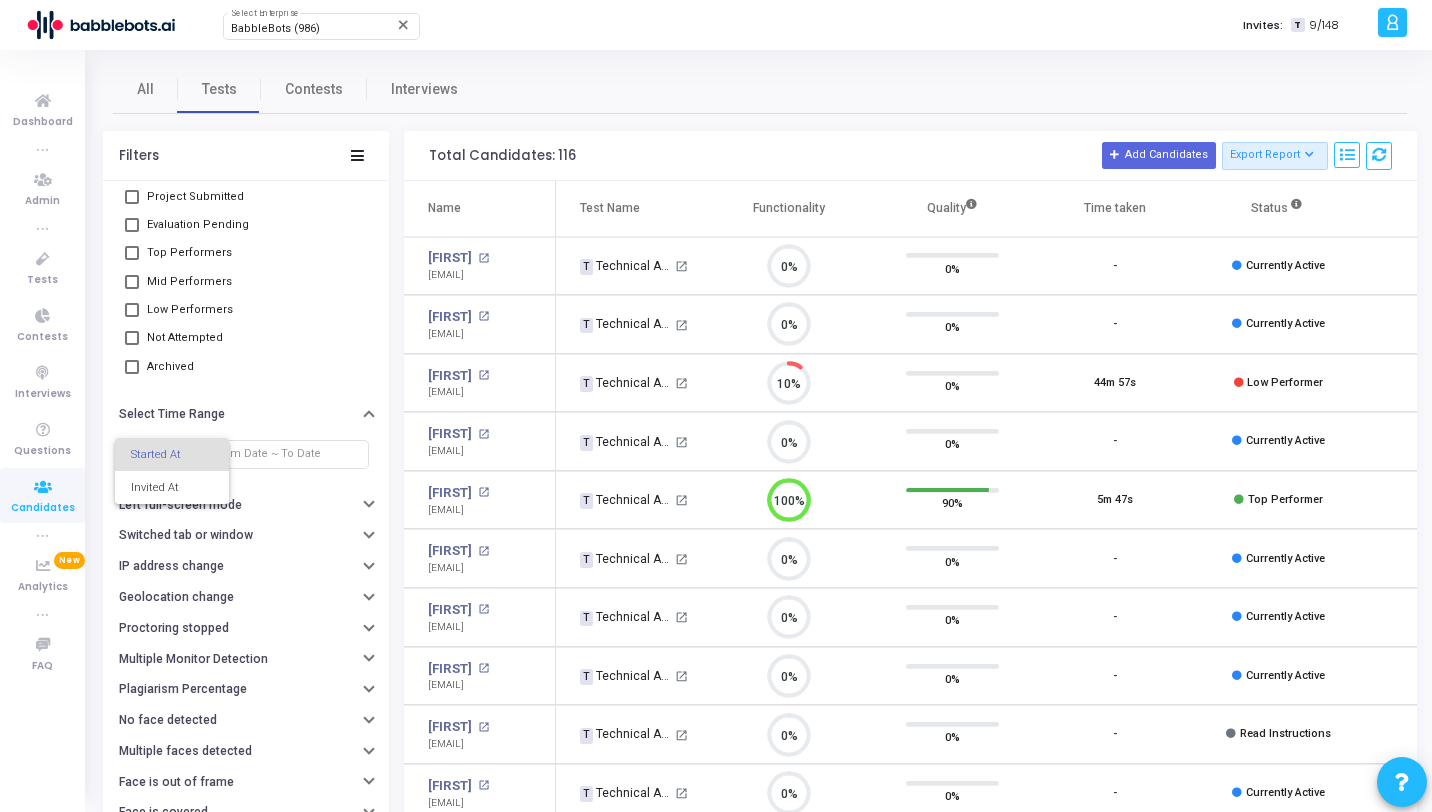 click at bounding box center (716, 406) 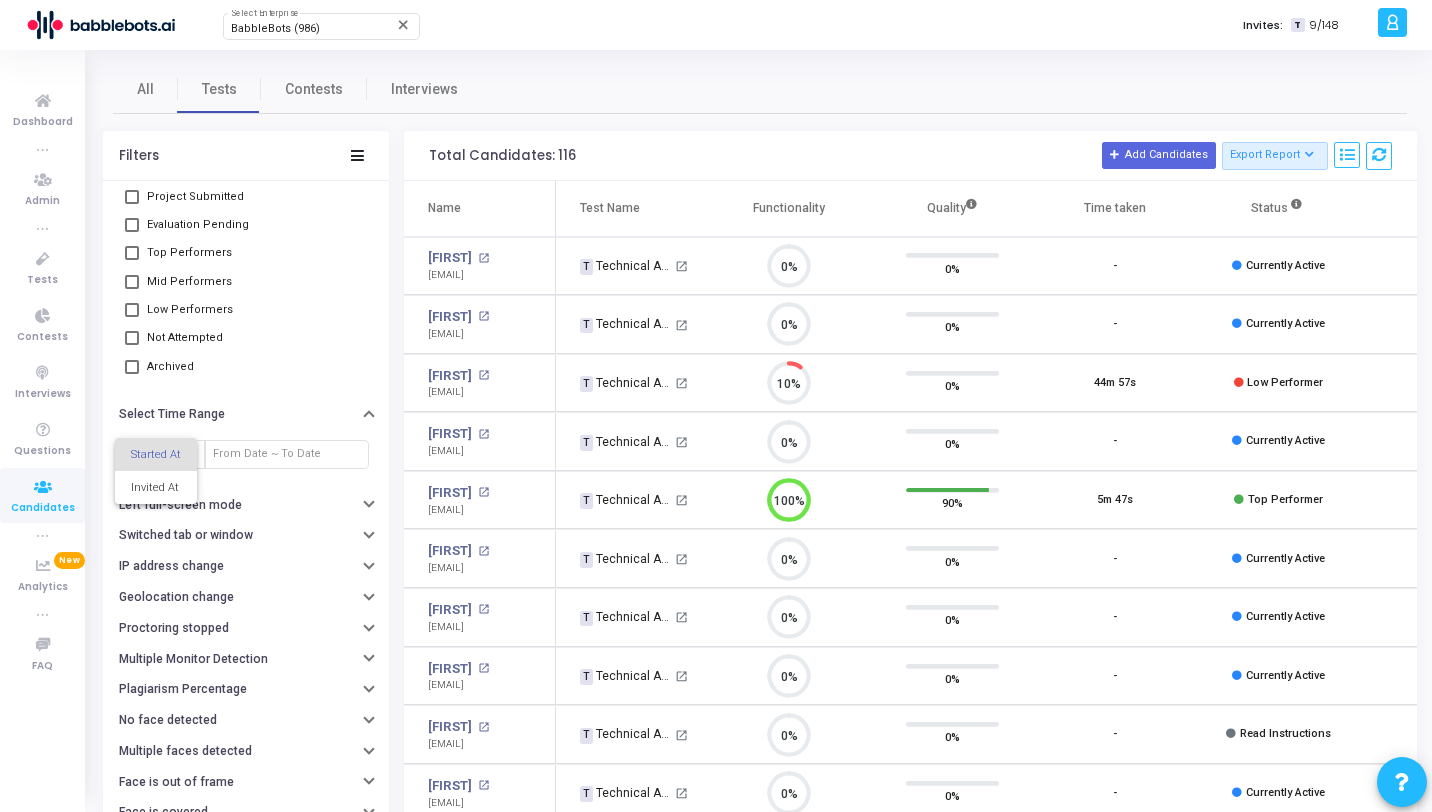click at bounding box center [287, 454] 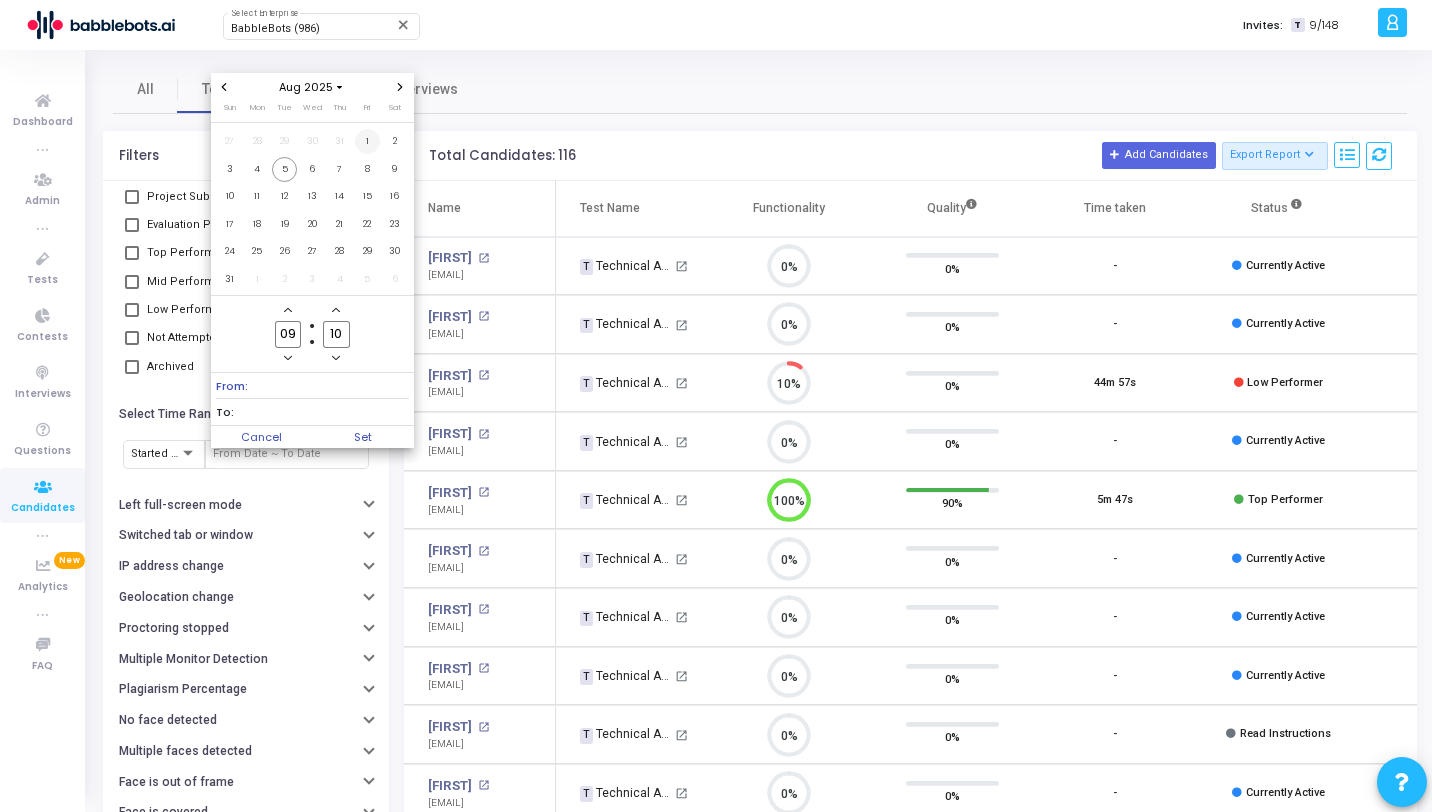 click on "1" at bounding box center [367, 141] 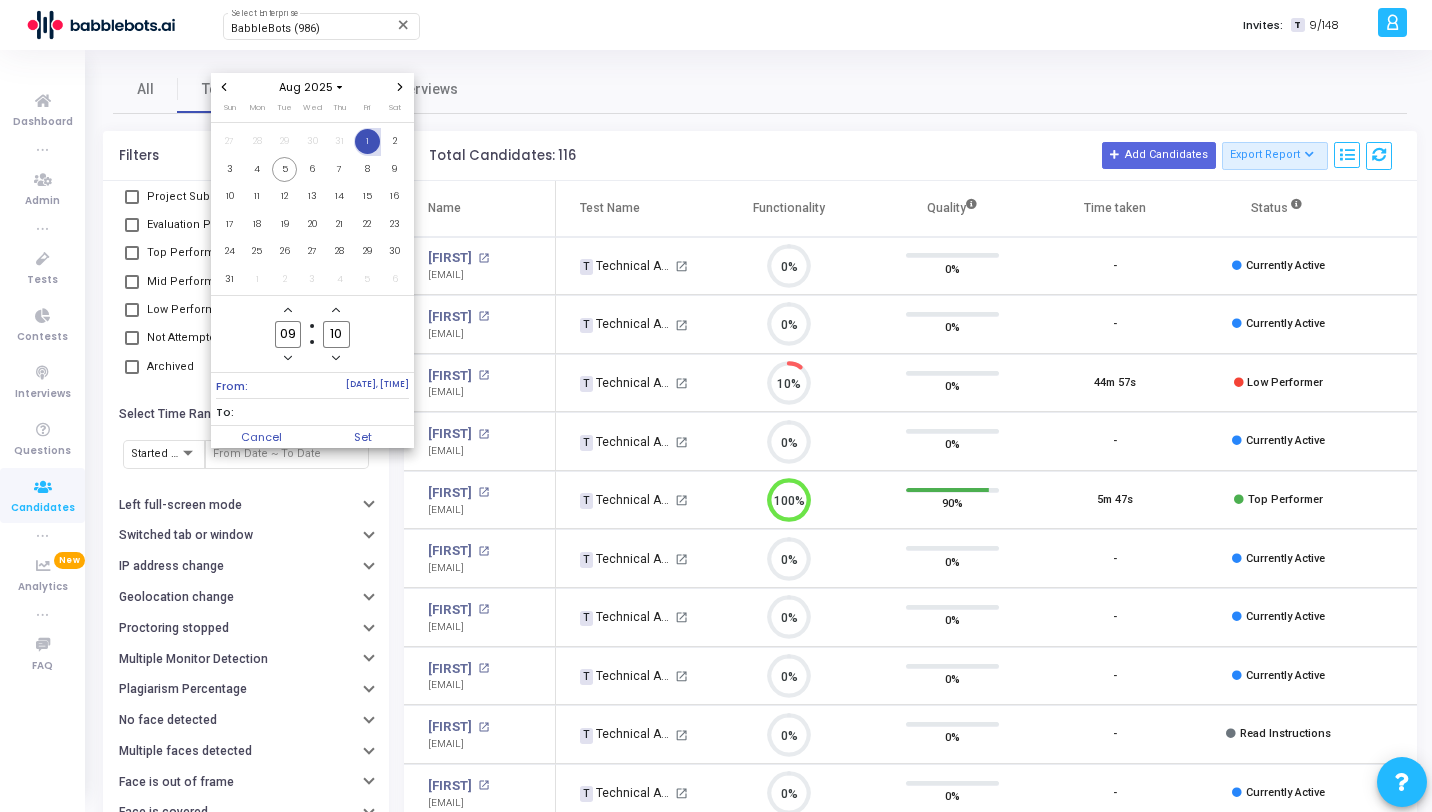 click on "09" 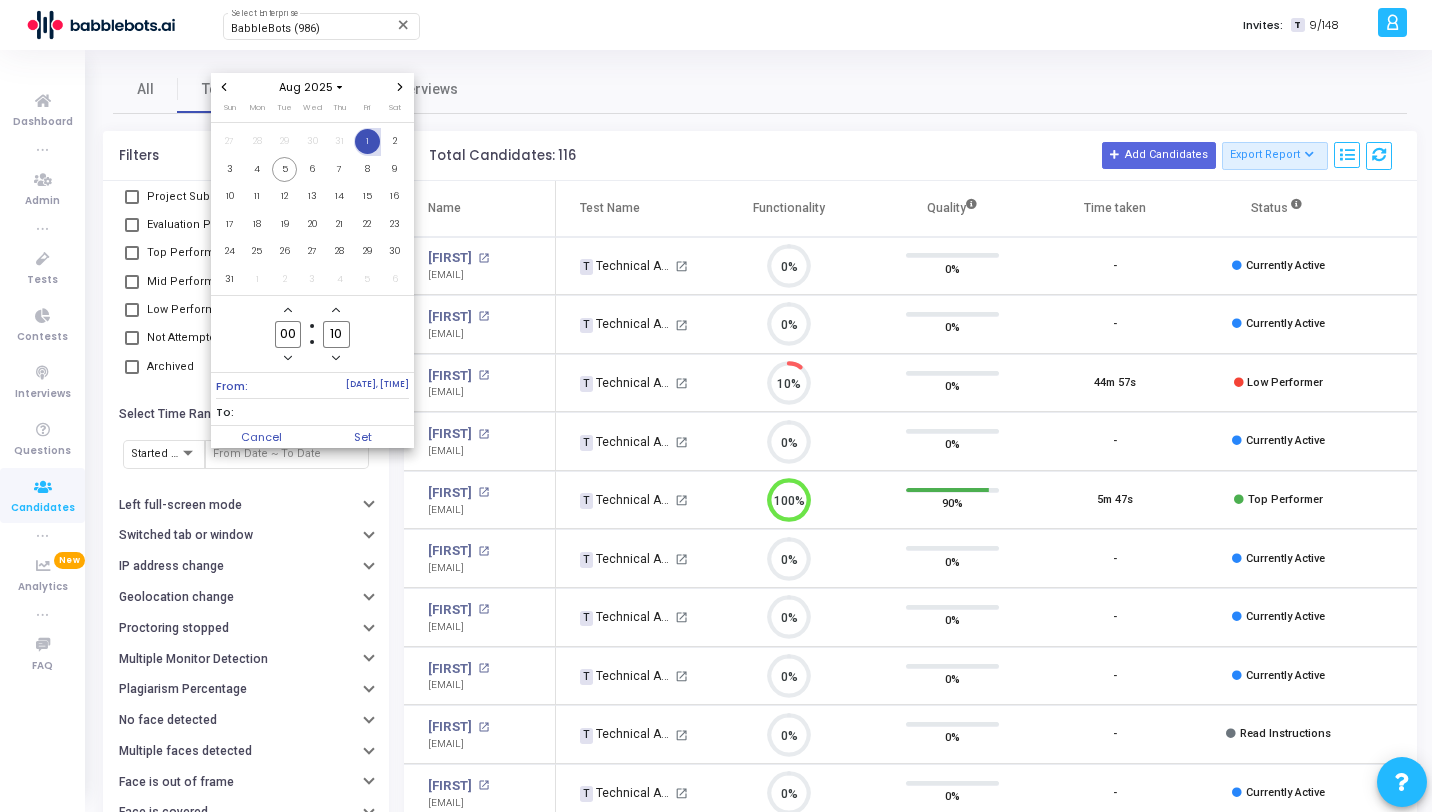 type on "00" 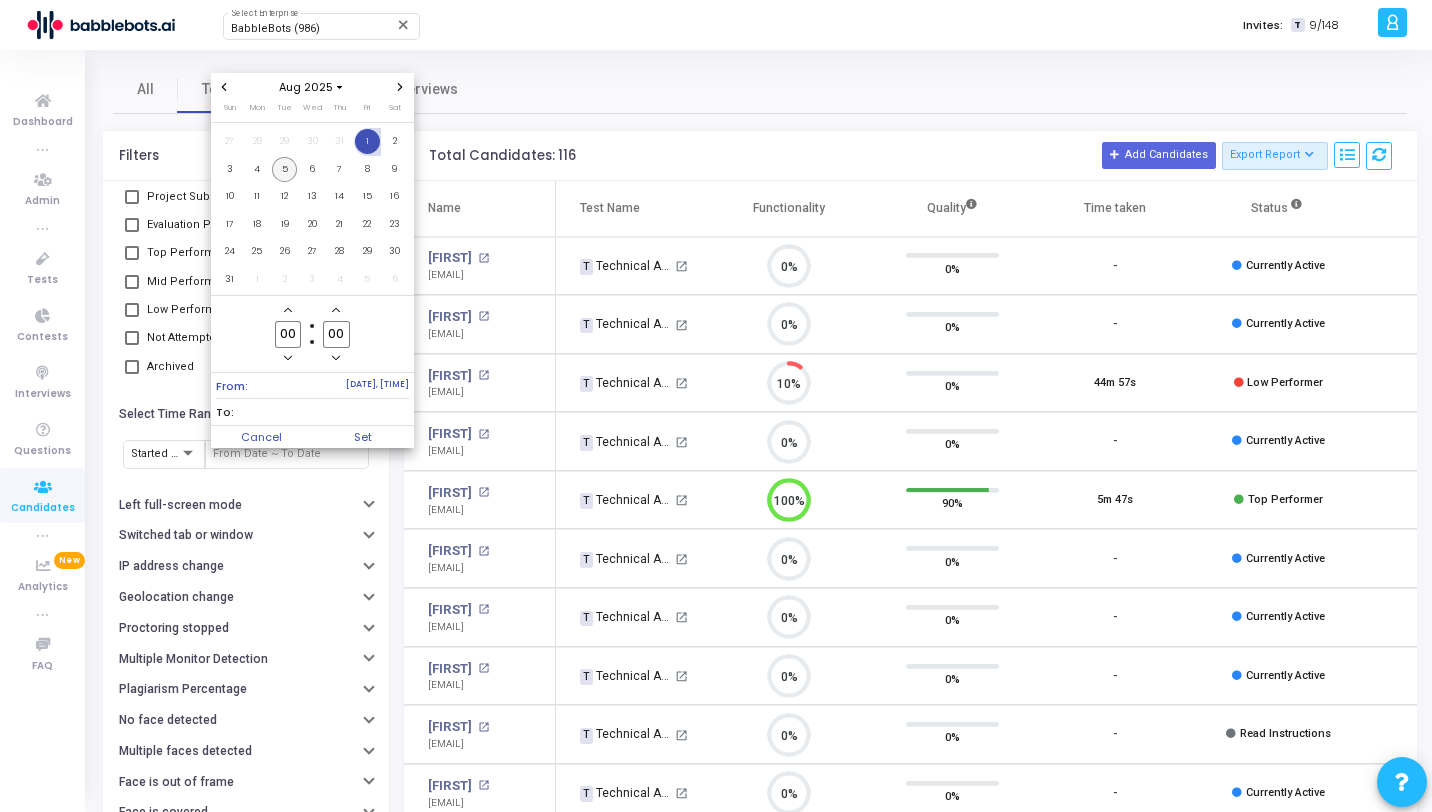 type on "00" 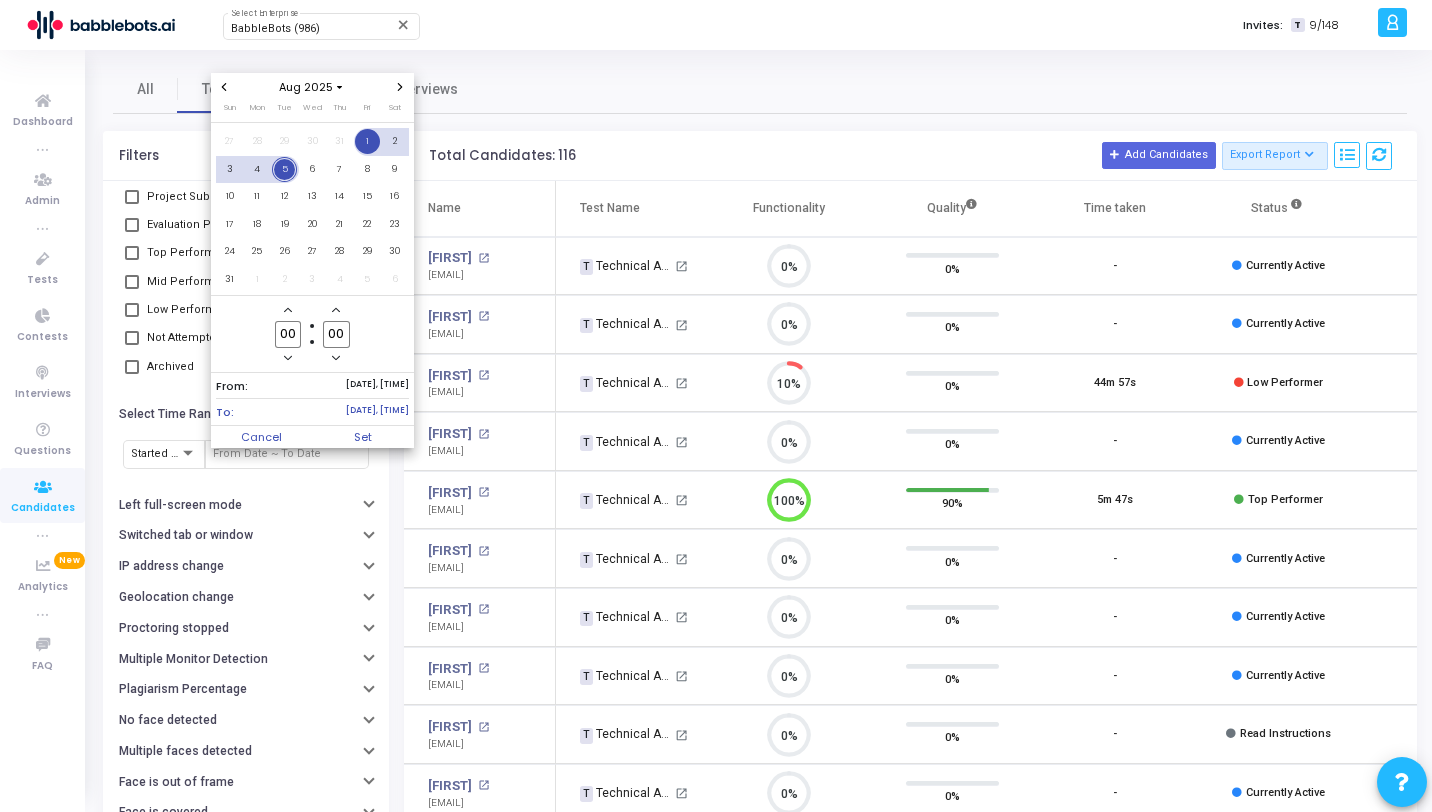 click on "00" 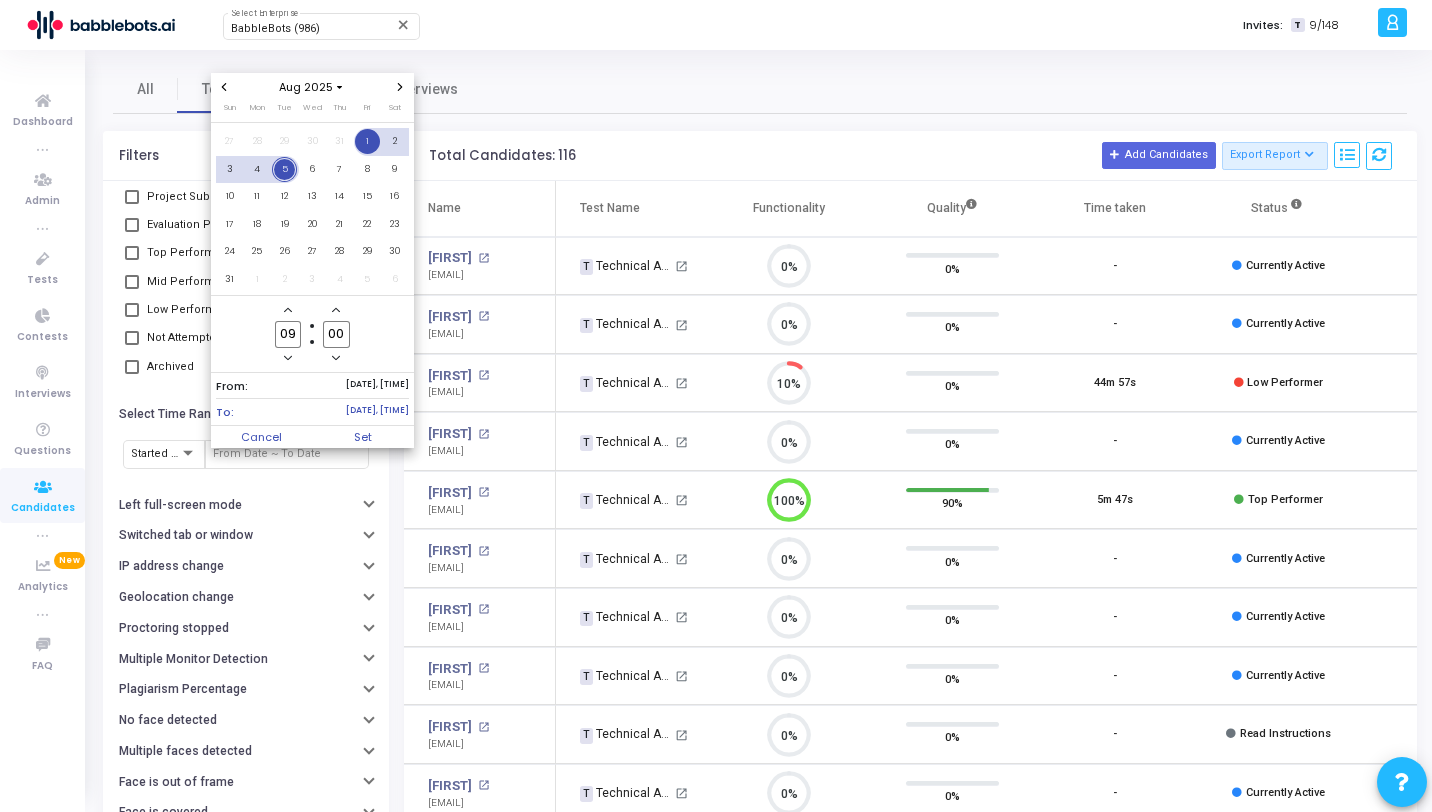 type on "09" 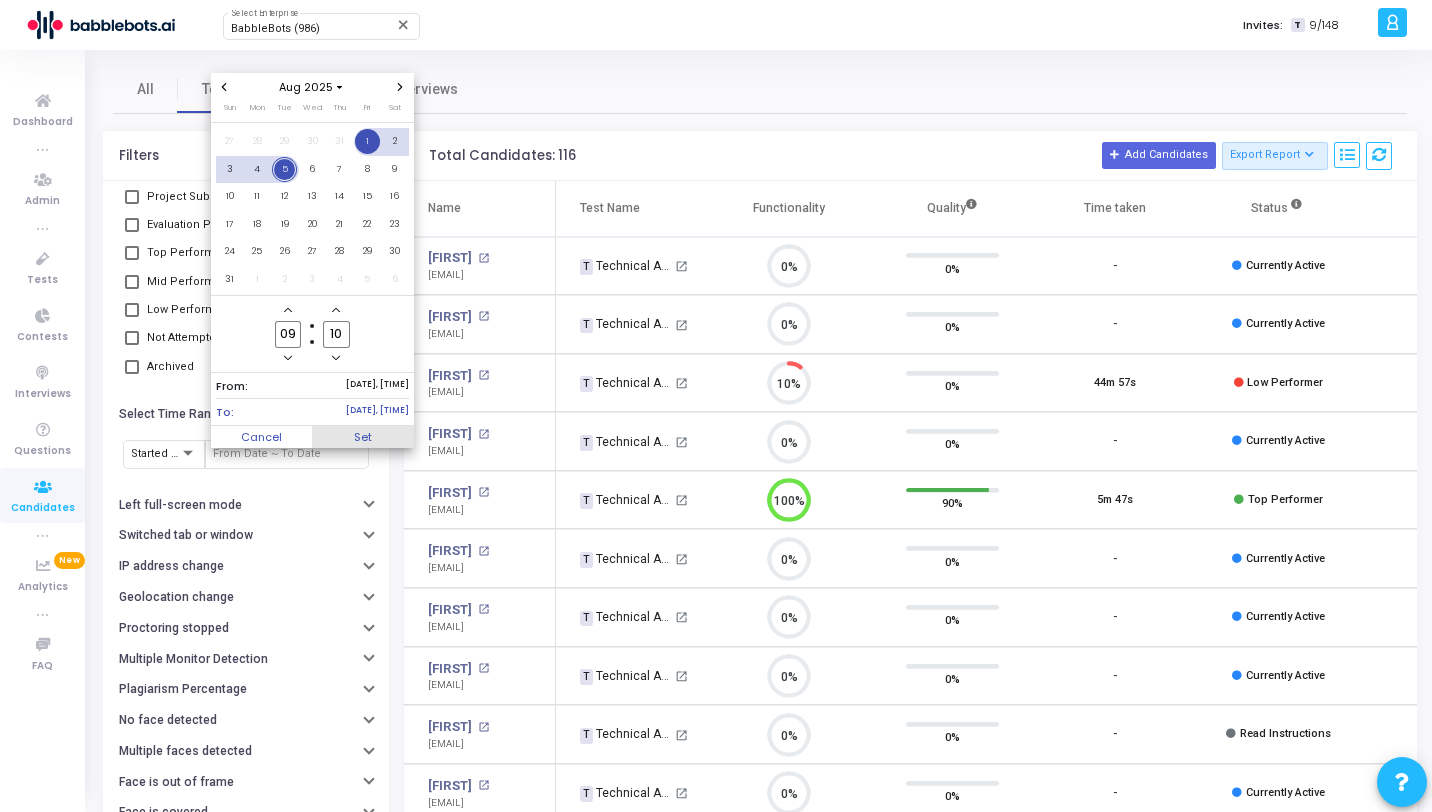 type on "10" 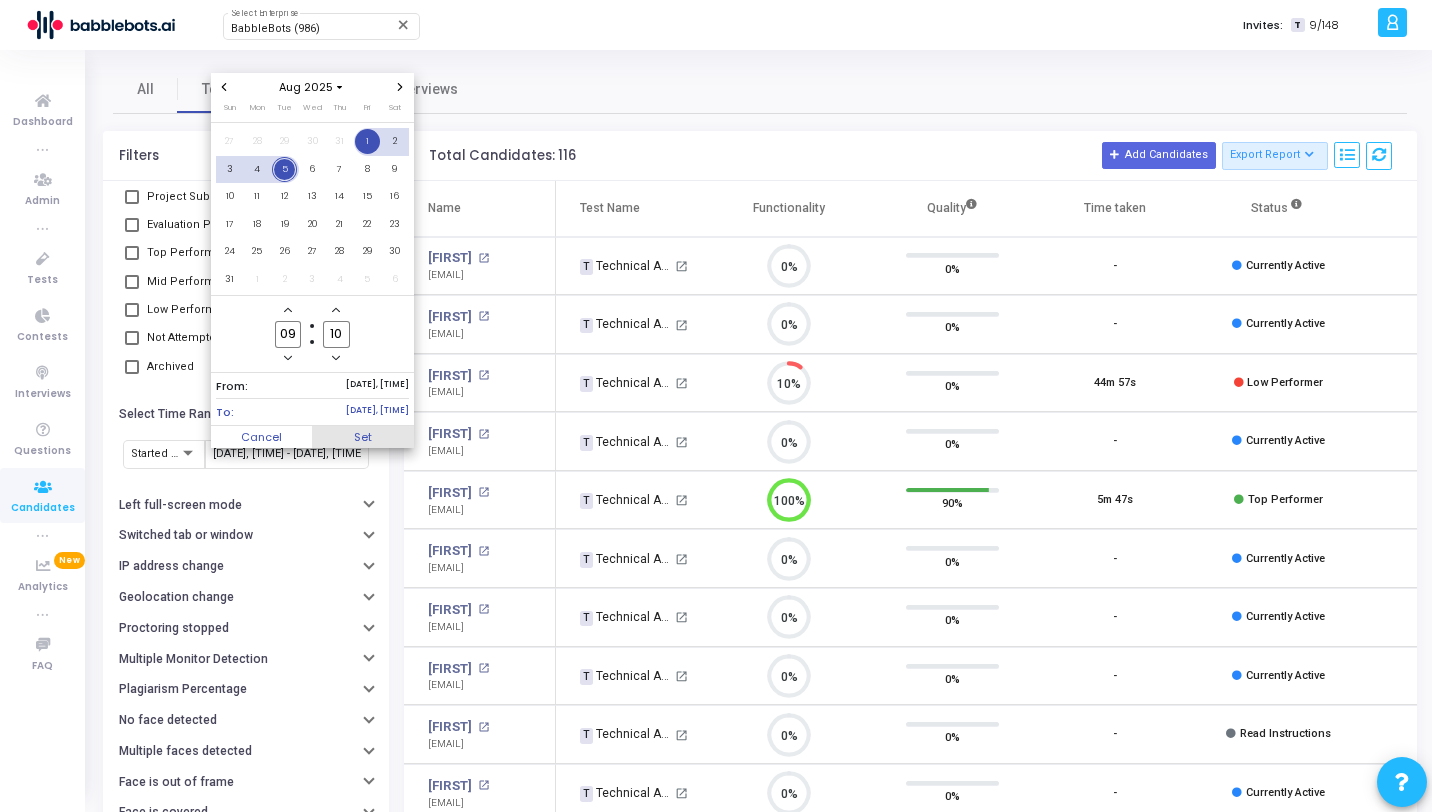 scroll, scrollTop: 0, scrollLeft: 56, axis: horizontal 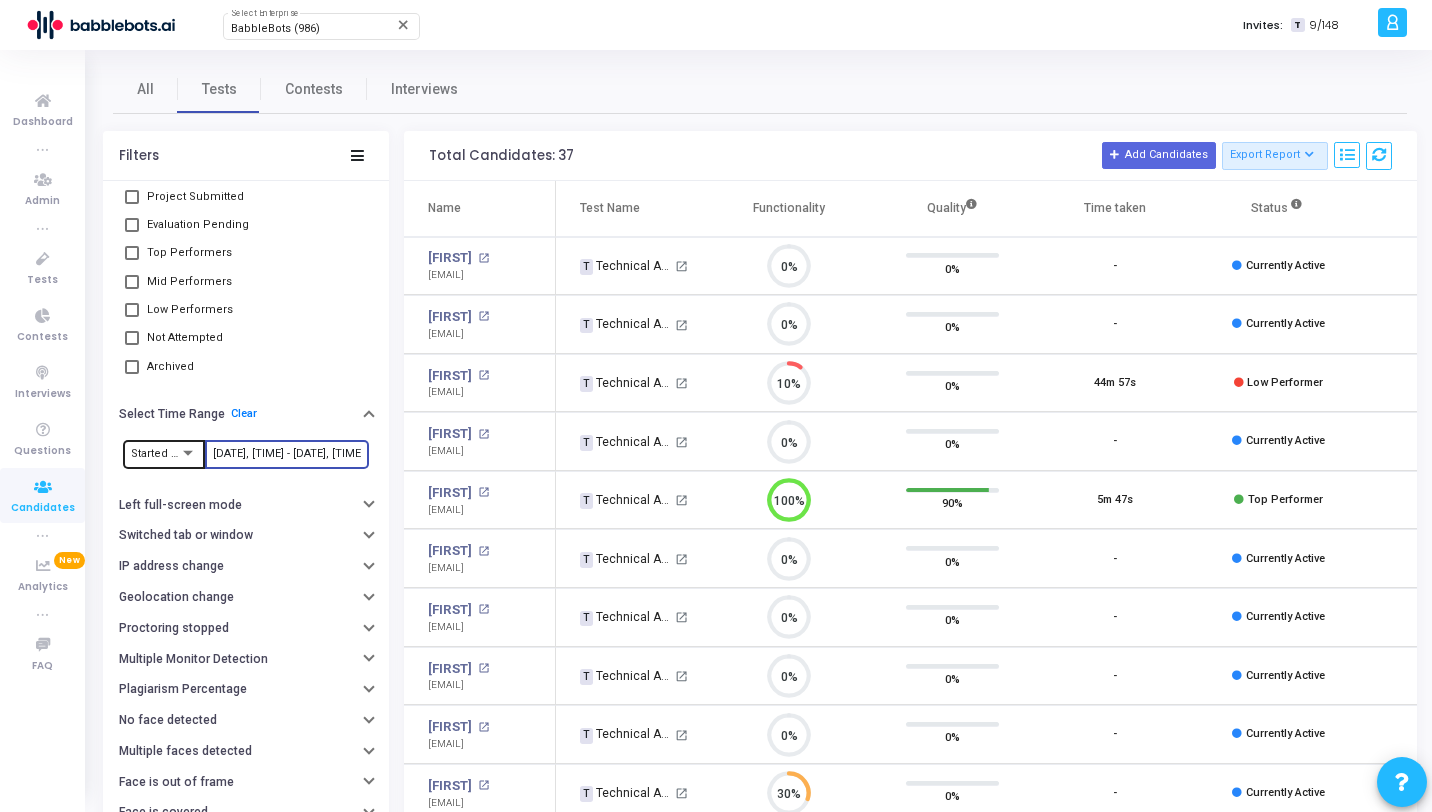 click at bounding box center [188, 453] 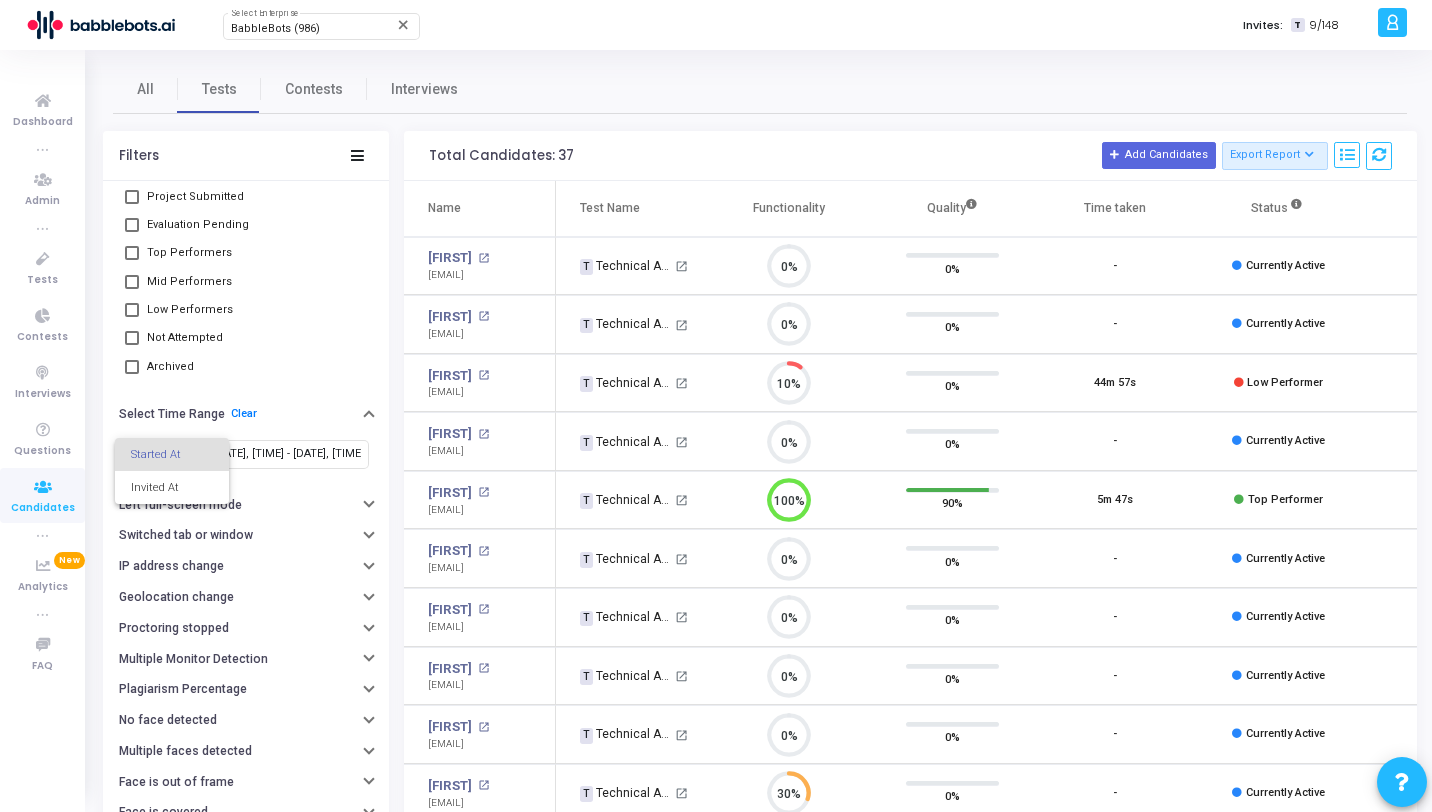 click at bounding box center [716, 406] 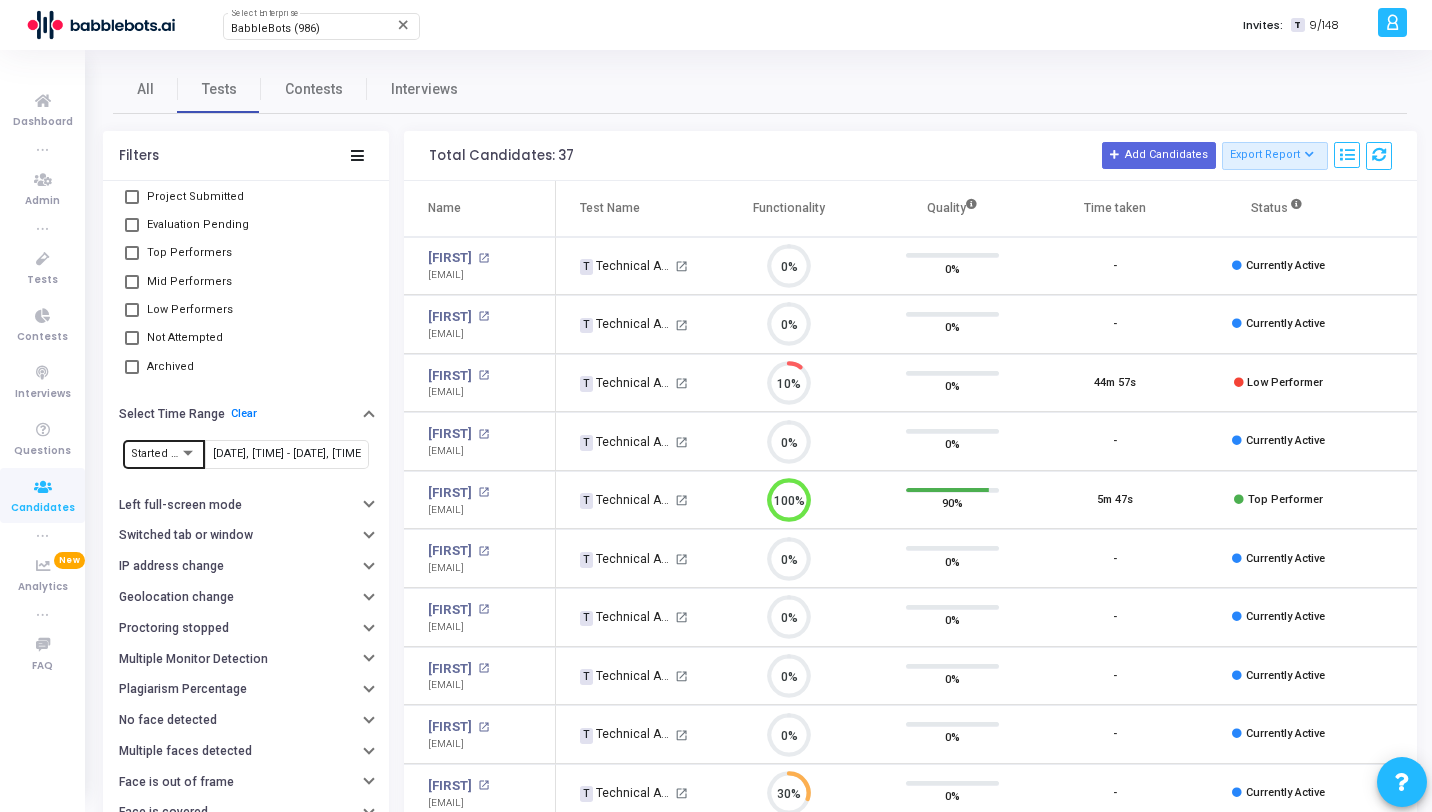 click at bounding box center (188, 453) 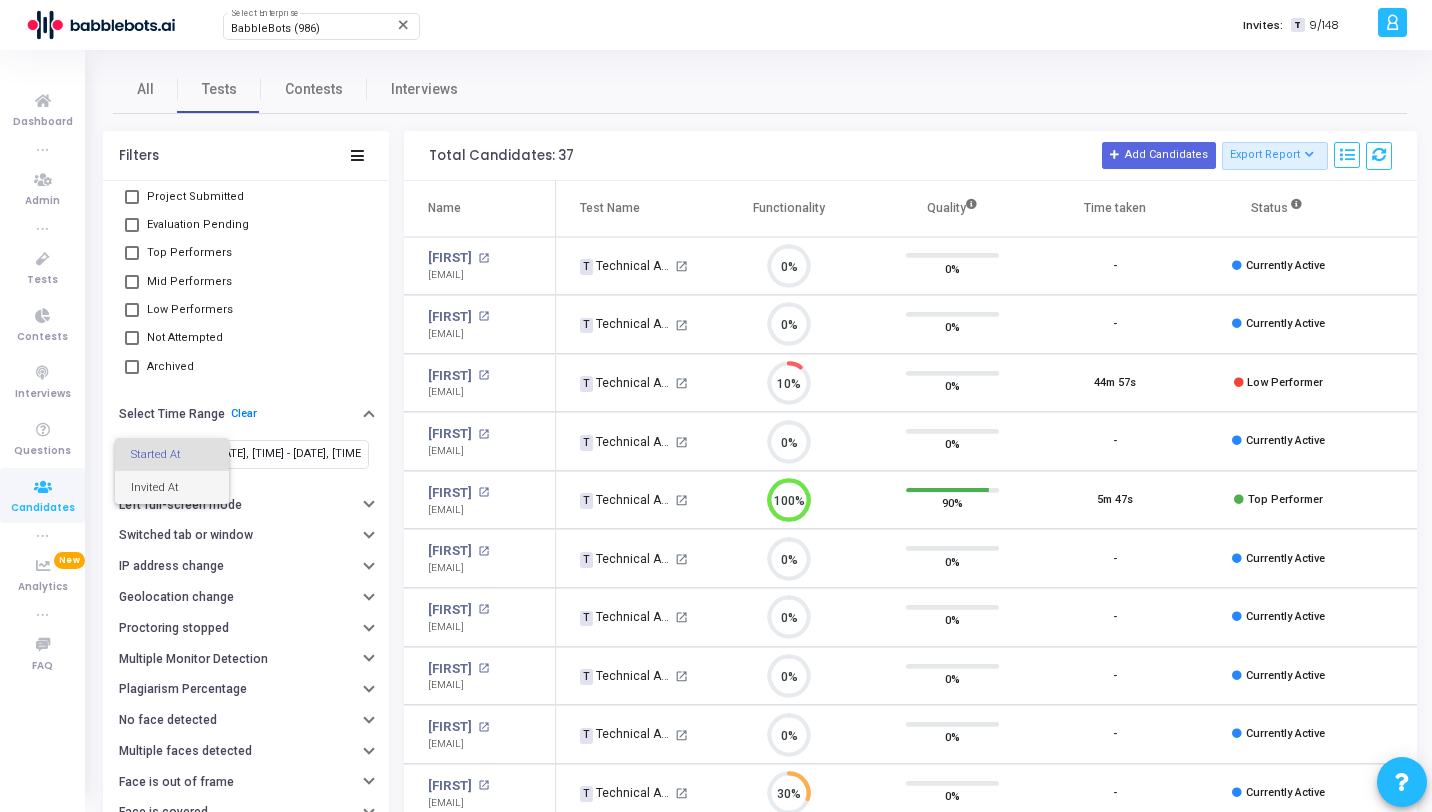 click on "Invited At" at bounding box center [172, 487] 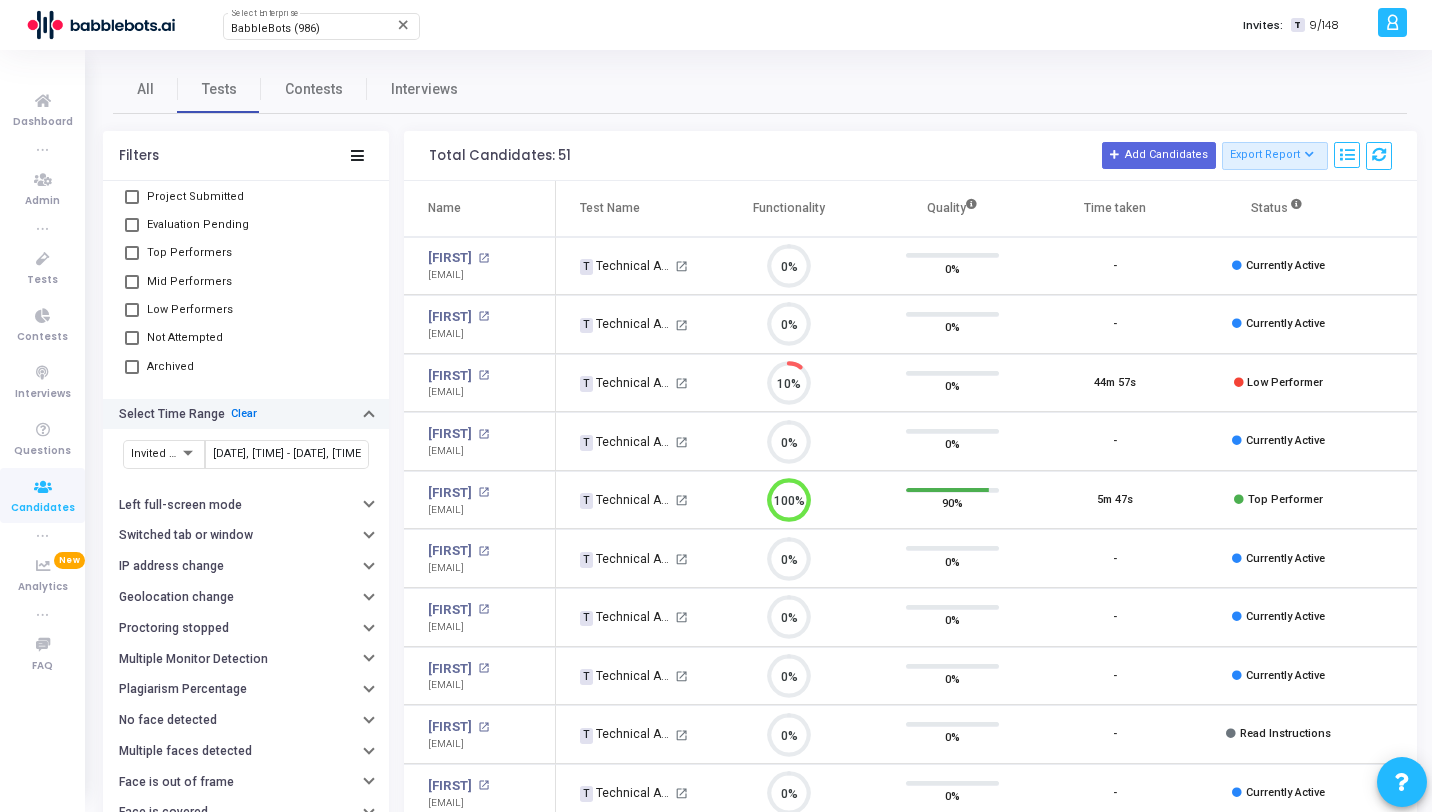 click on "Clear" at bounding box center [244, 413] 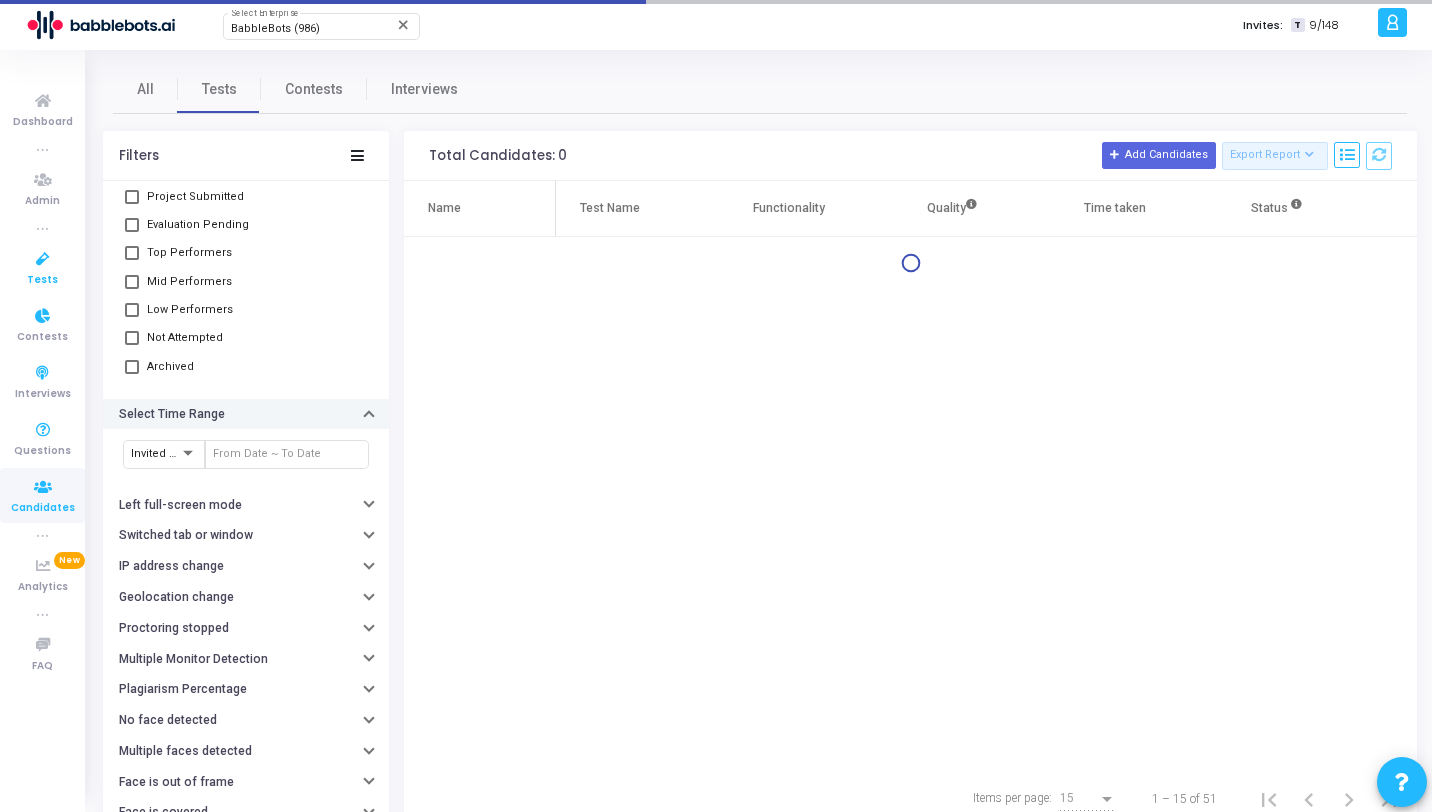 click on "Tests" at bounding box center [42, 267] 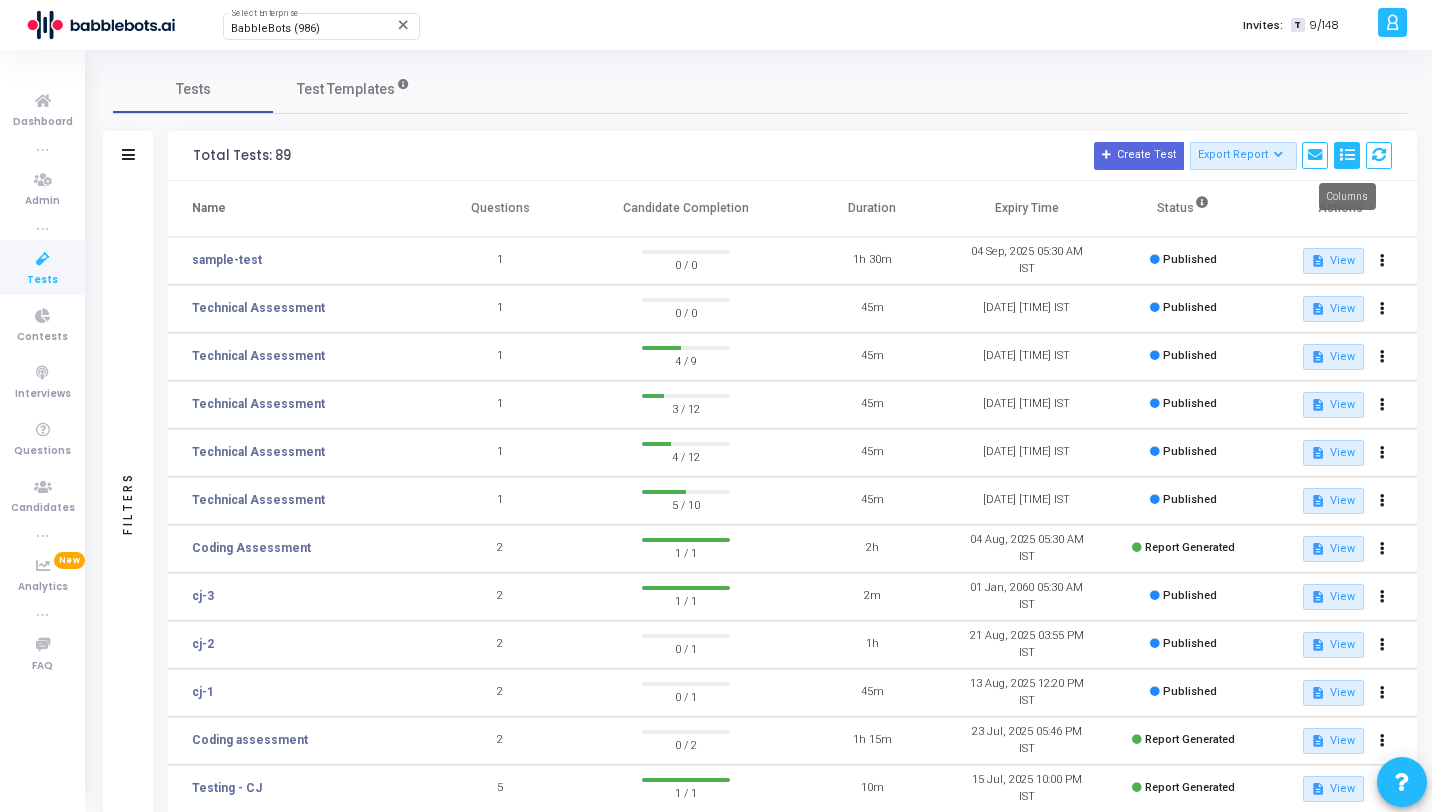 click at bounding box center (1347, 155) 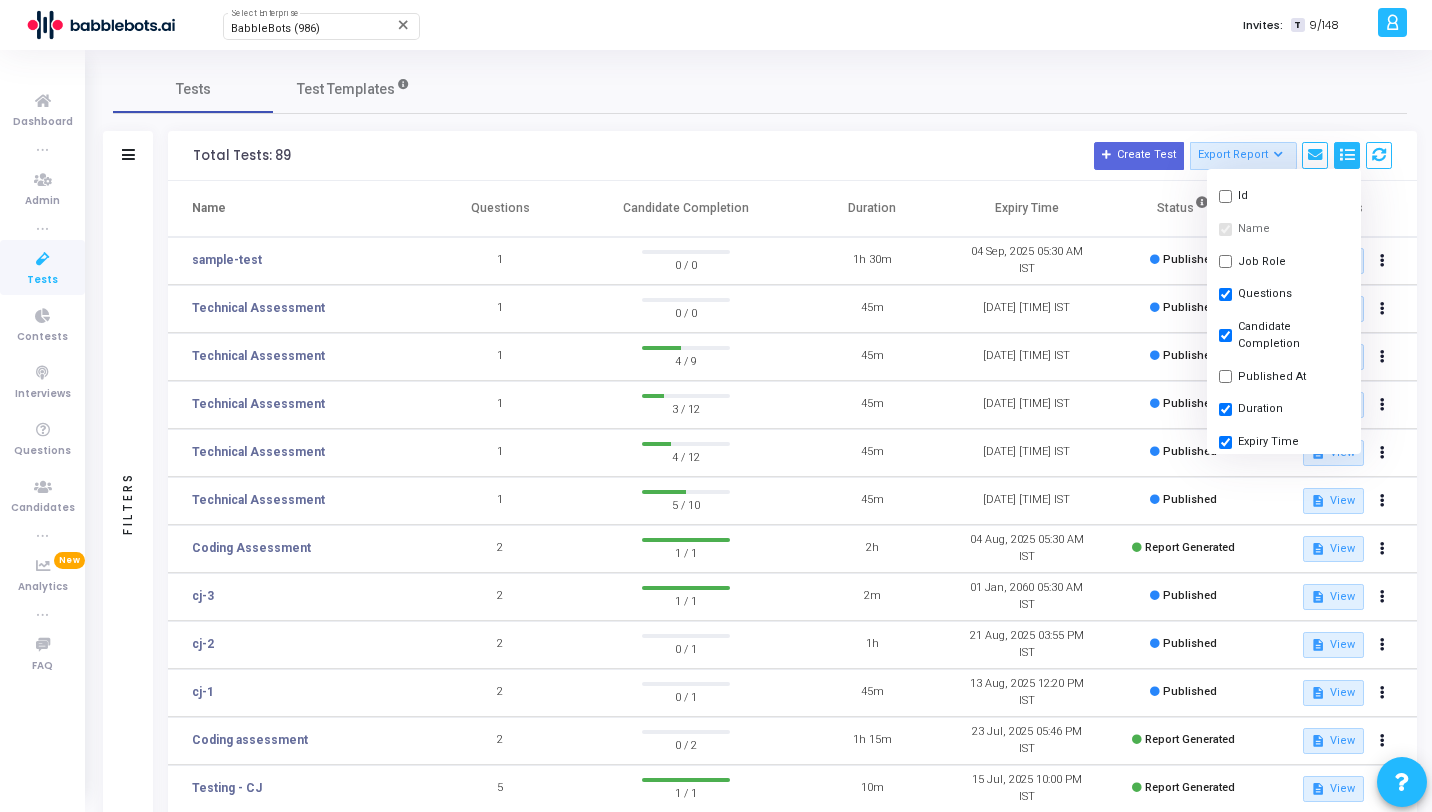 click on "Published At" 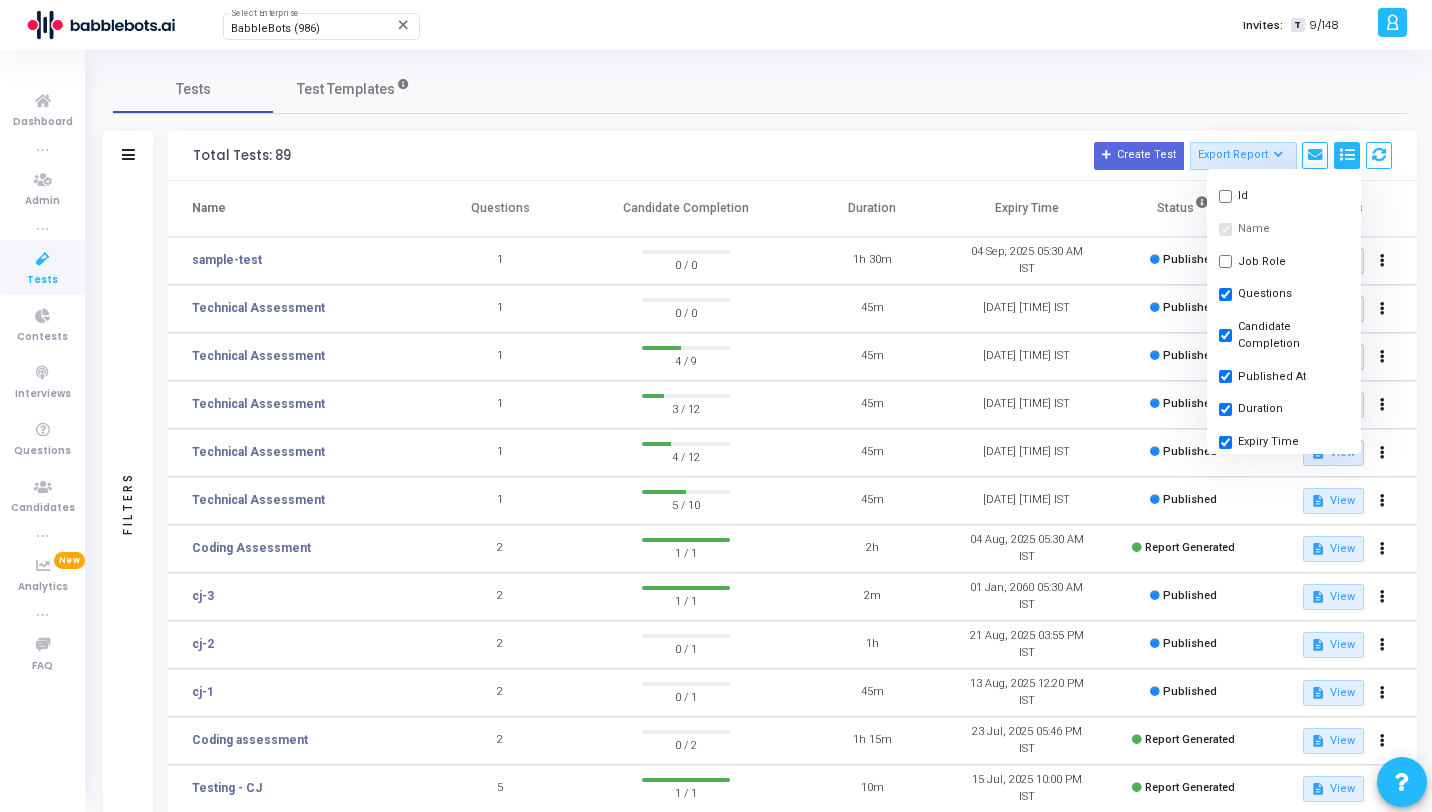 checkbox on "true" 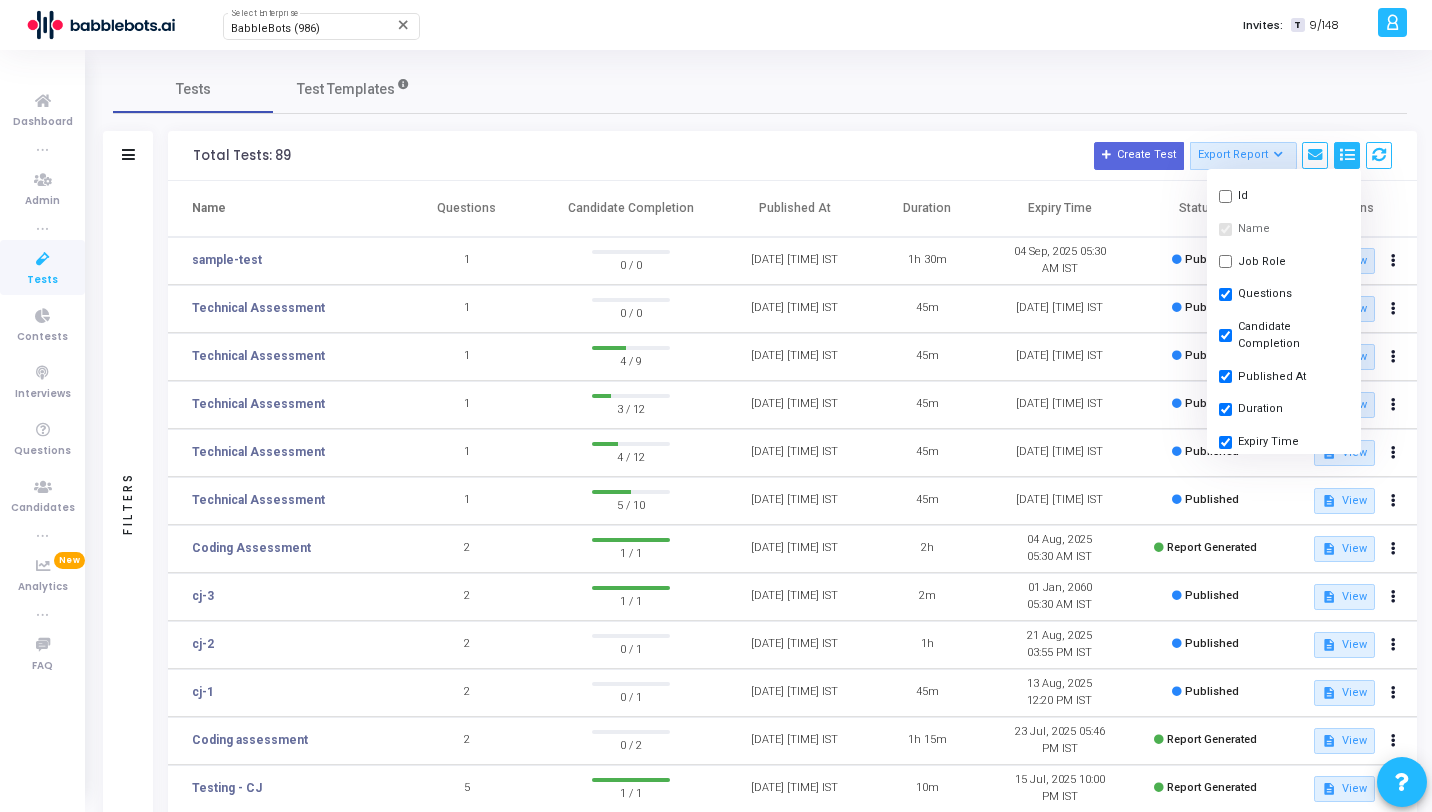 click on "Tests   Test Templates" 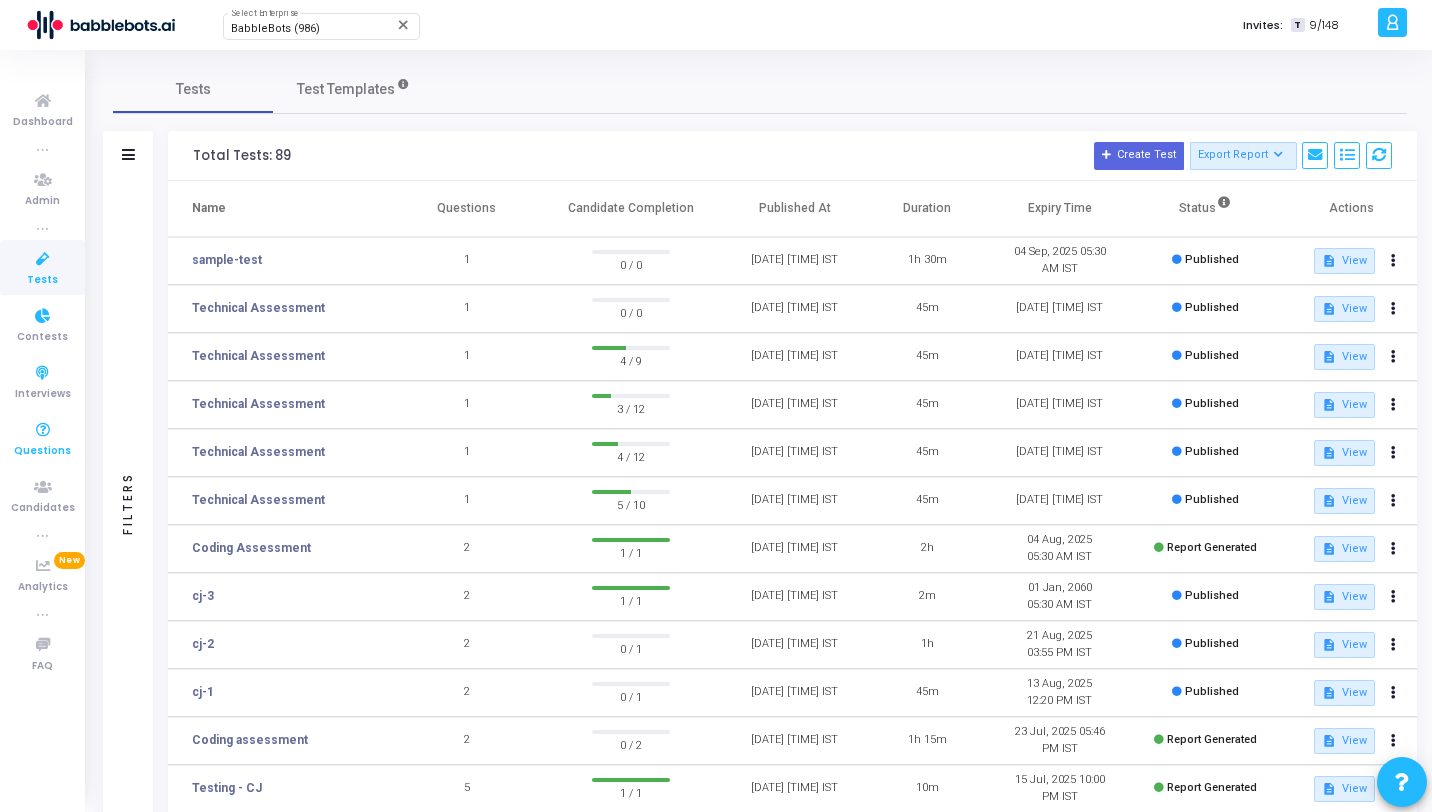 click on "Questions" at bounding box center [42, 451] 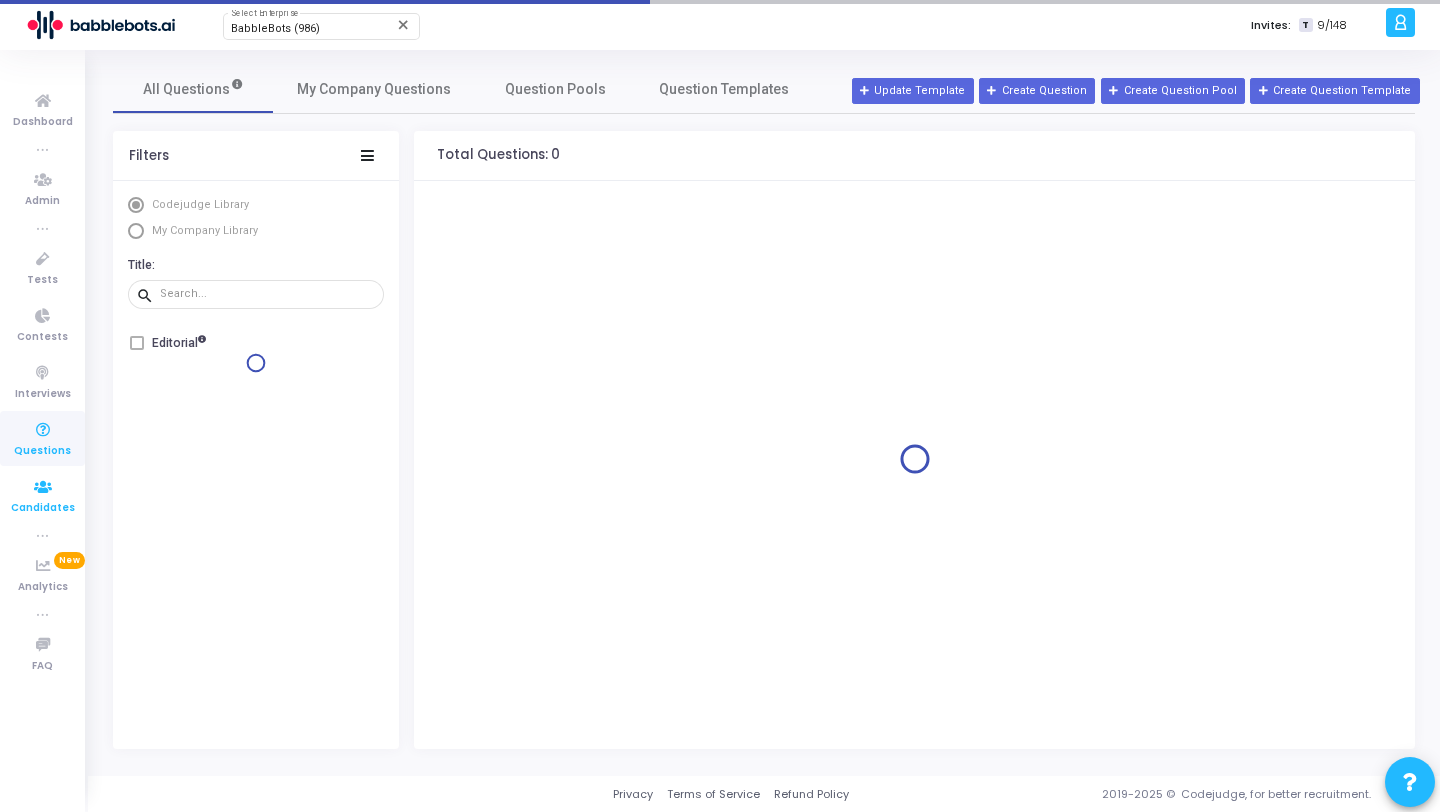 click at bounding box center [43, 487] 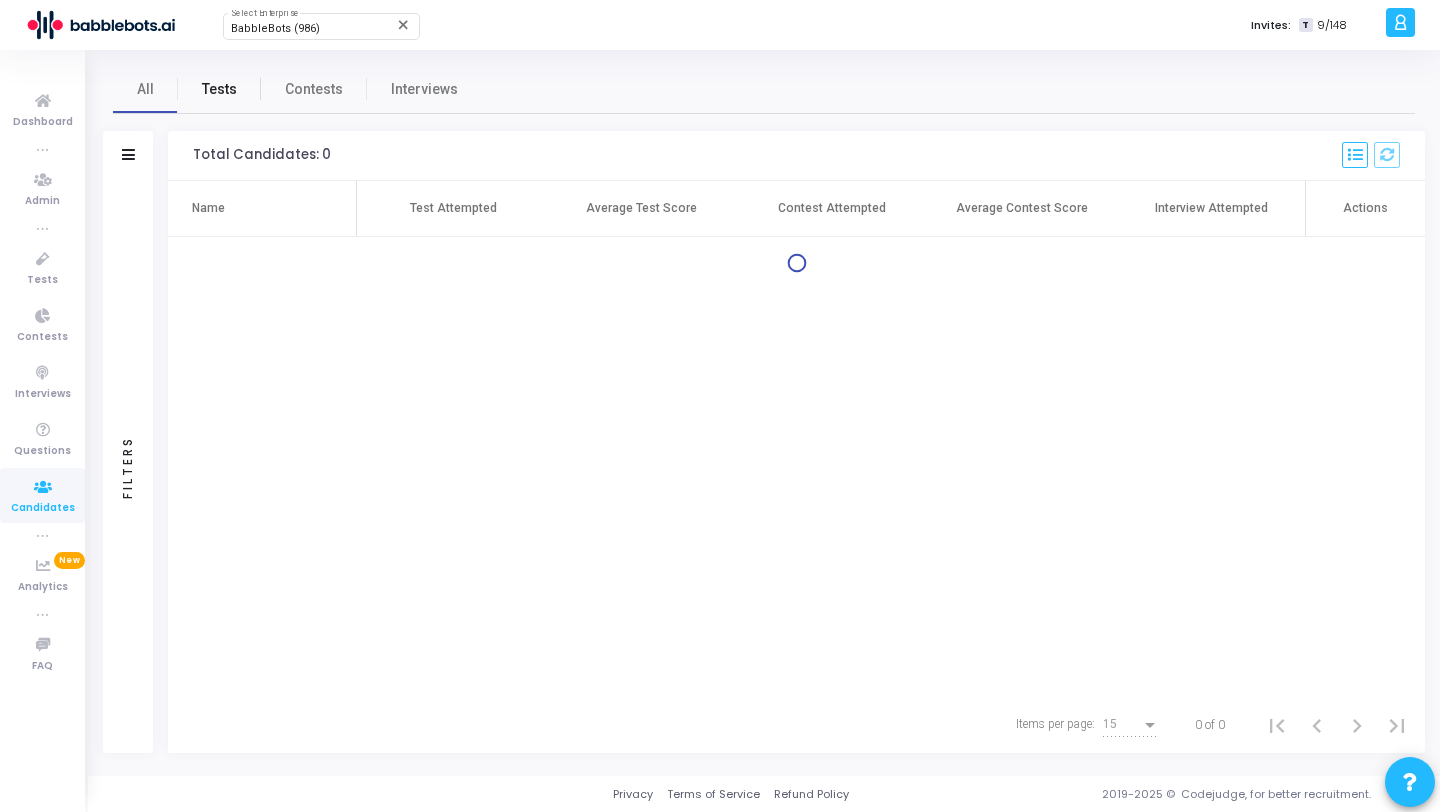 click on "Tests" at bounding box center [219, 89] 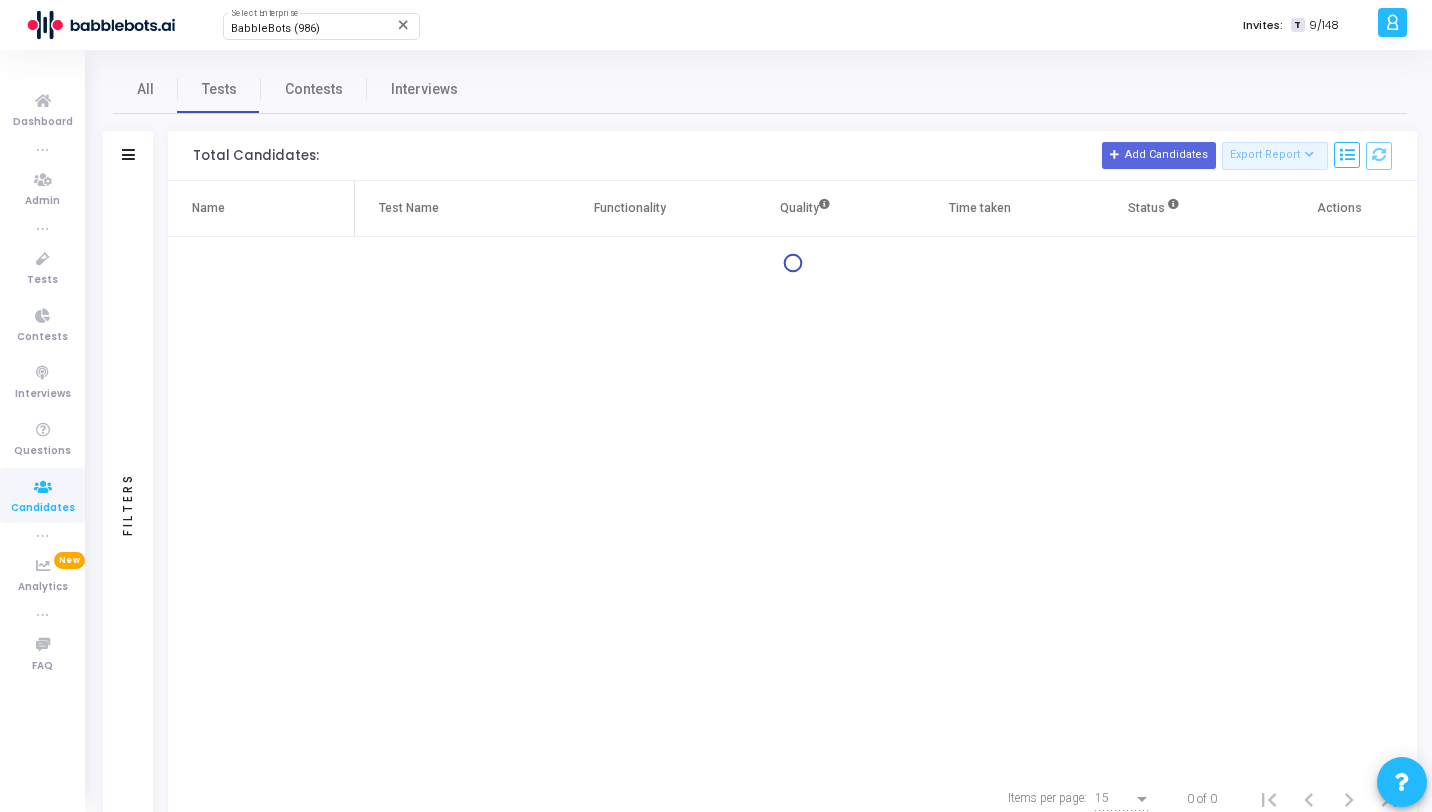drag, startPoint x: 124, startPoint y: 246, endPoint x: 133, endPoint y: 271, distance: 26.57066 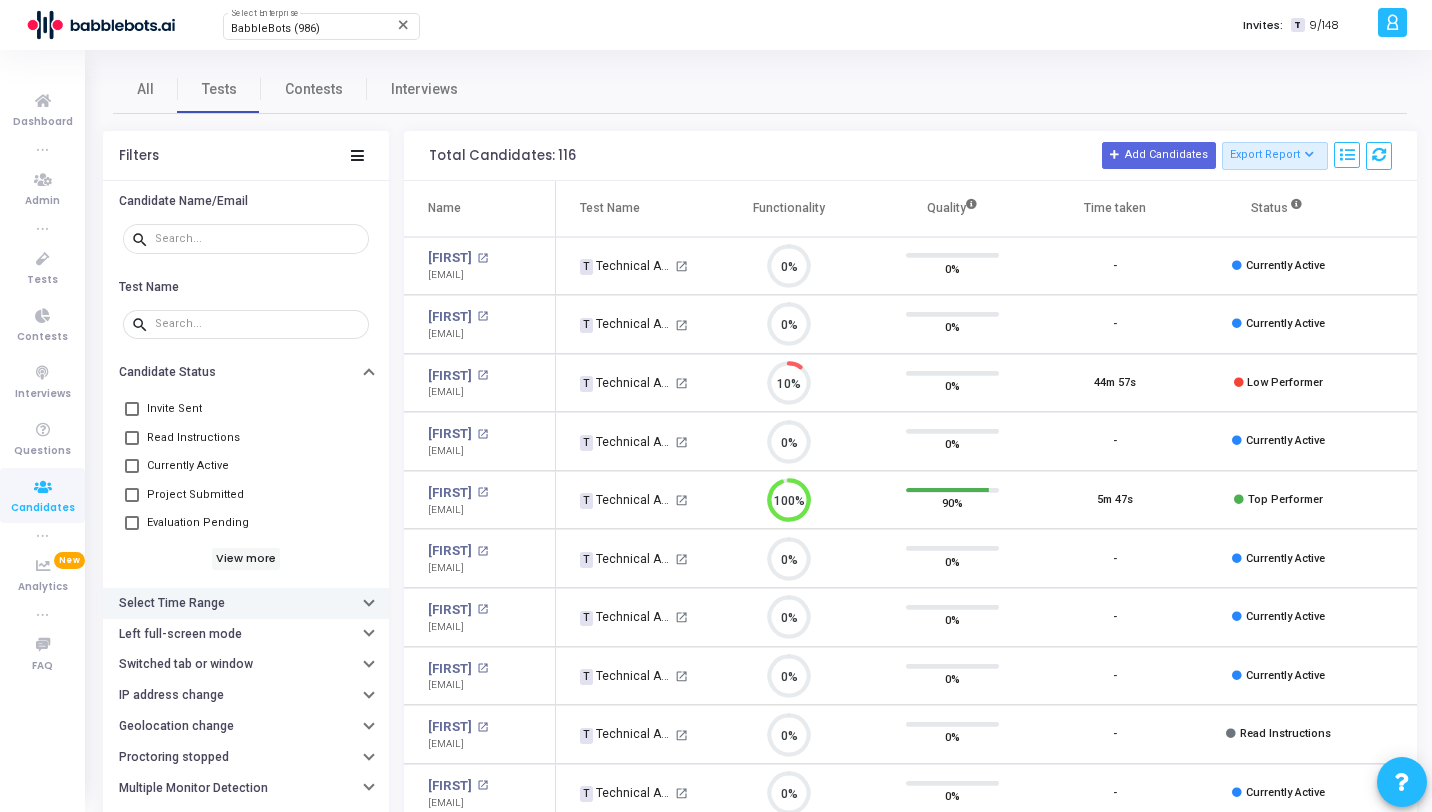 click on "Select Time Range" at bounding box center [246, 603] 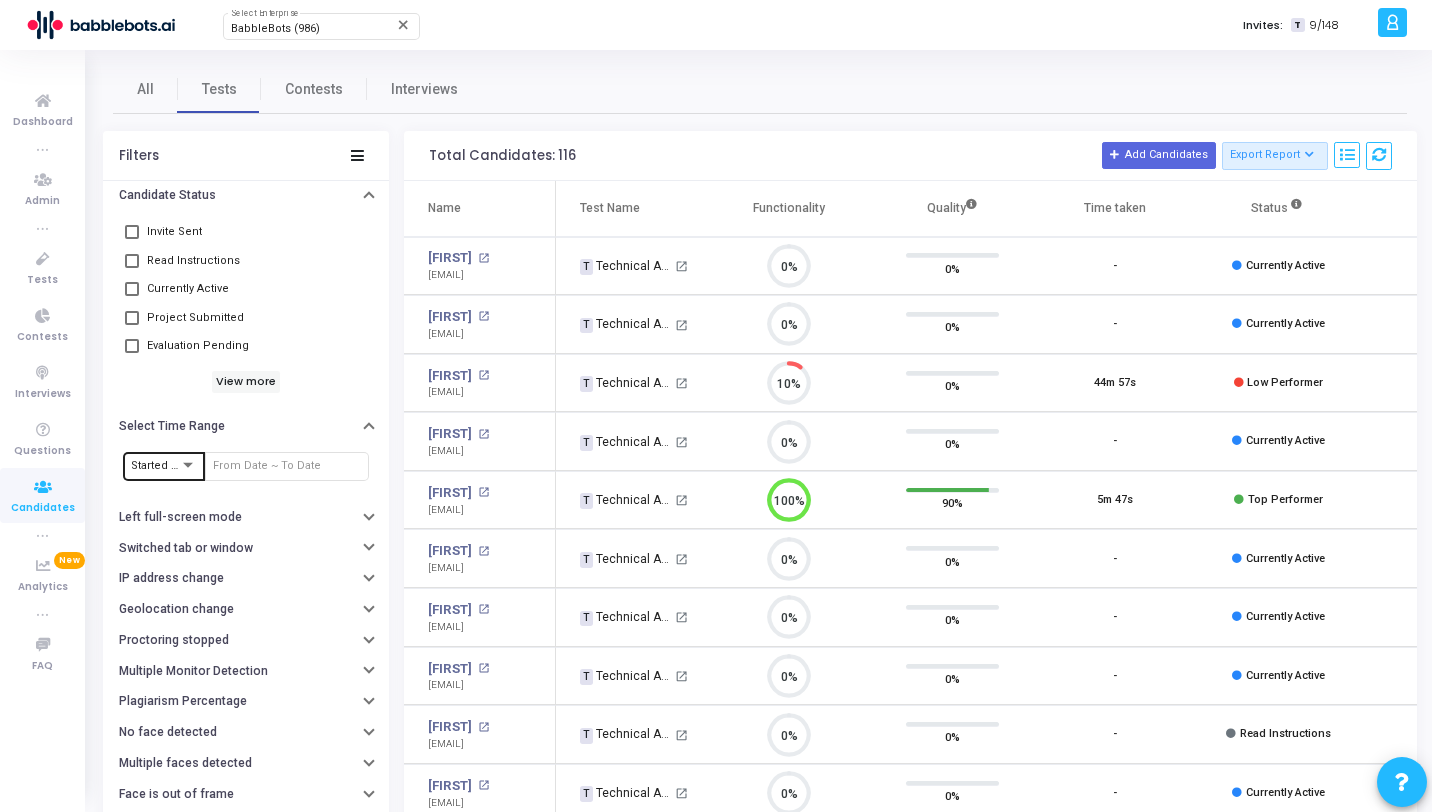 click on "Started At" at bounding box center (164, 465) 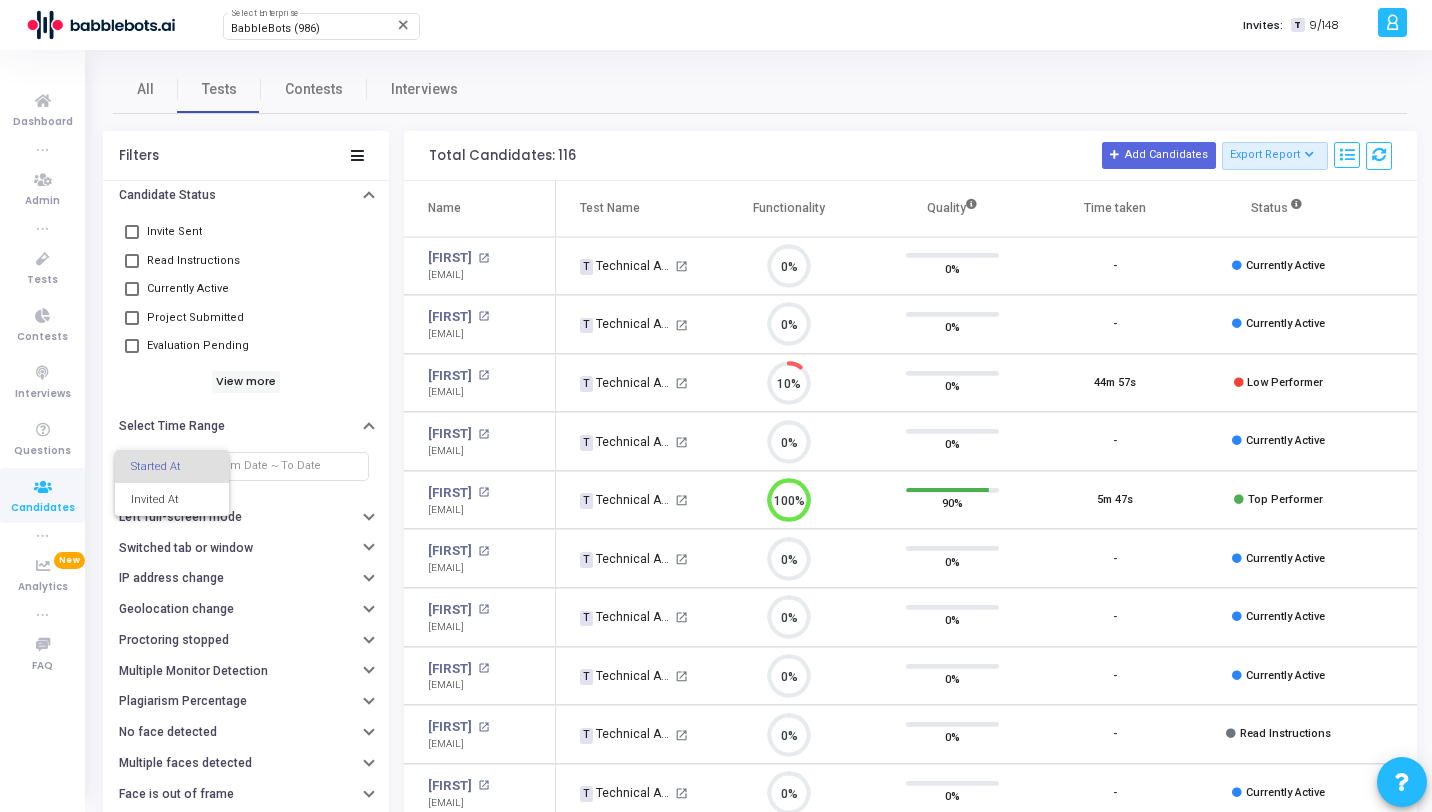 click at bounding box center [716, 406] 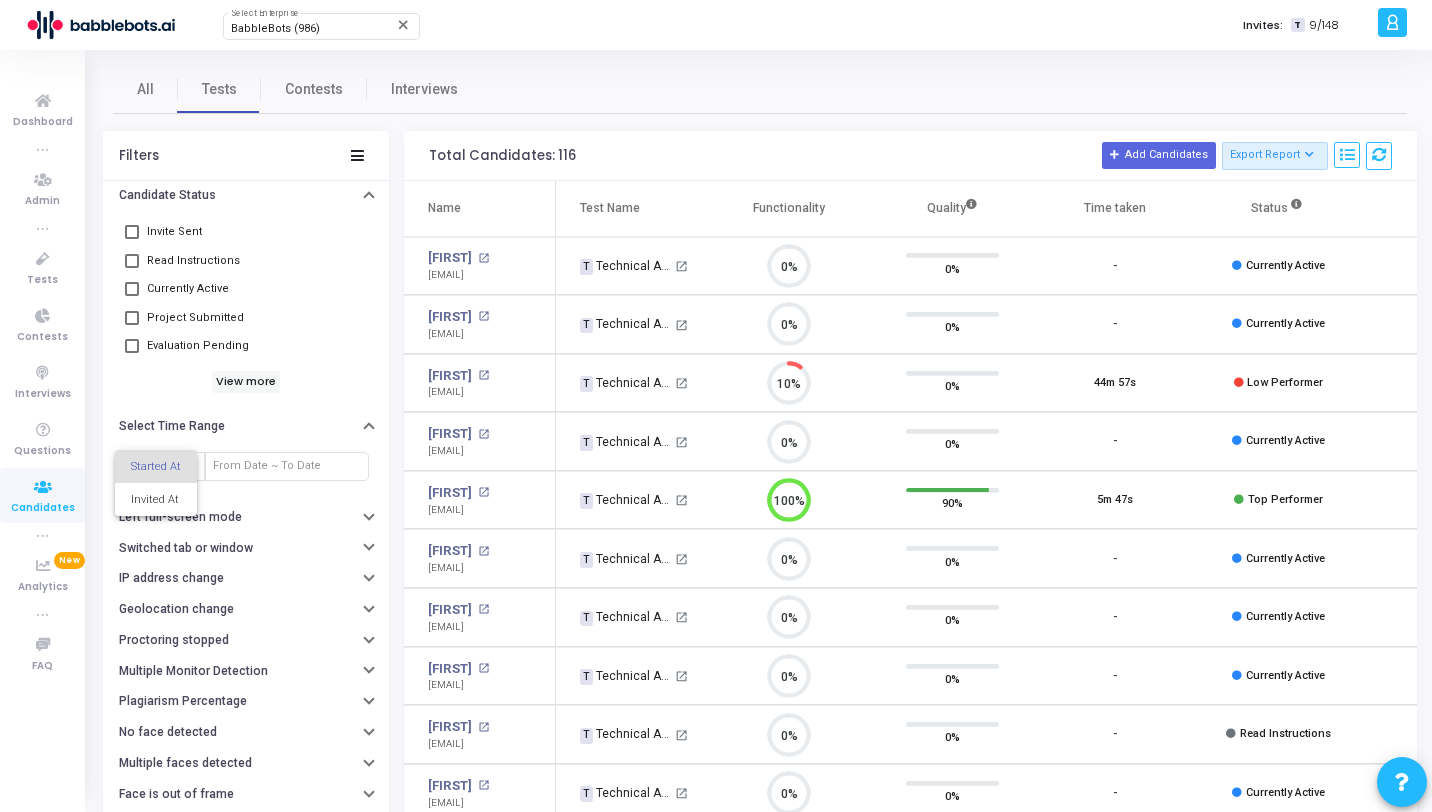 click at bounding box center [287, 466] 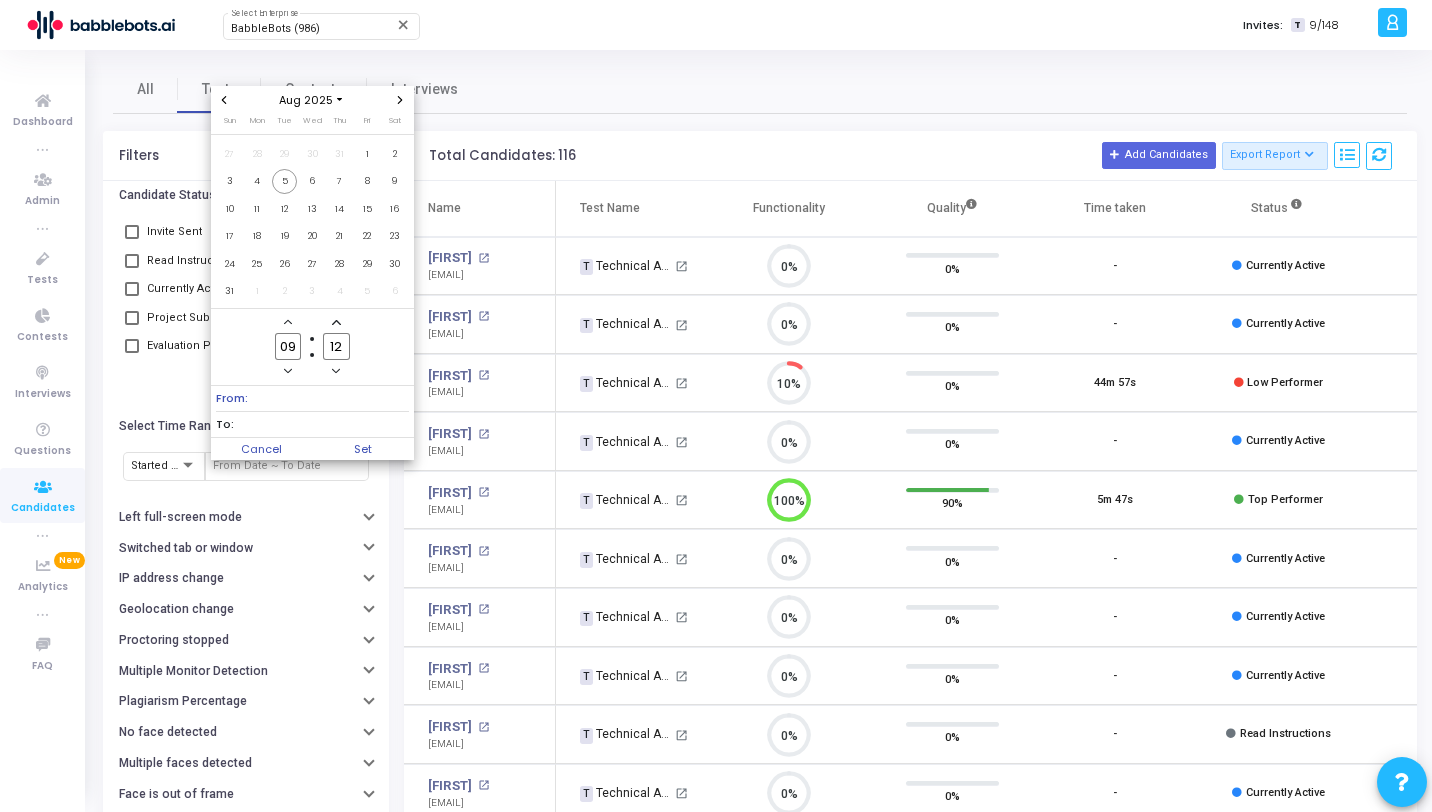 click at bounding box center [224, 100] 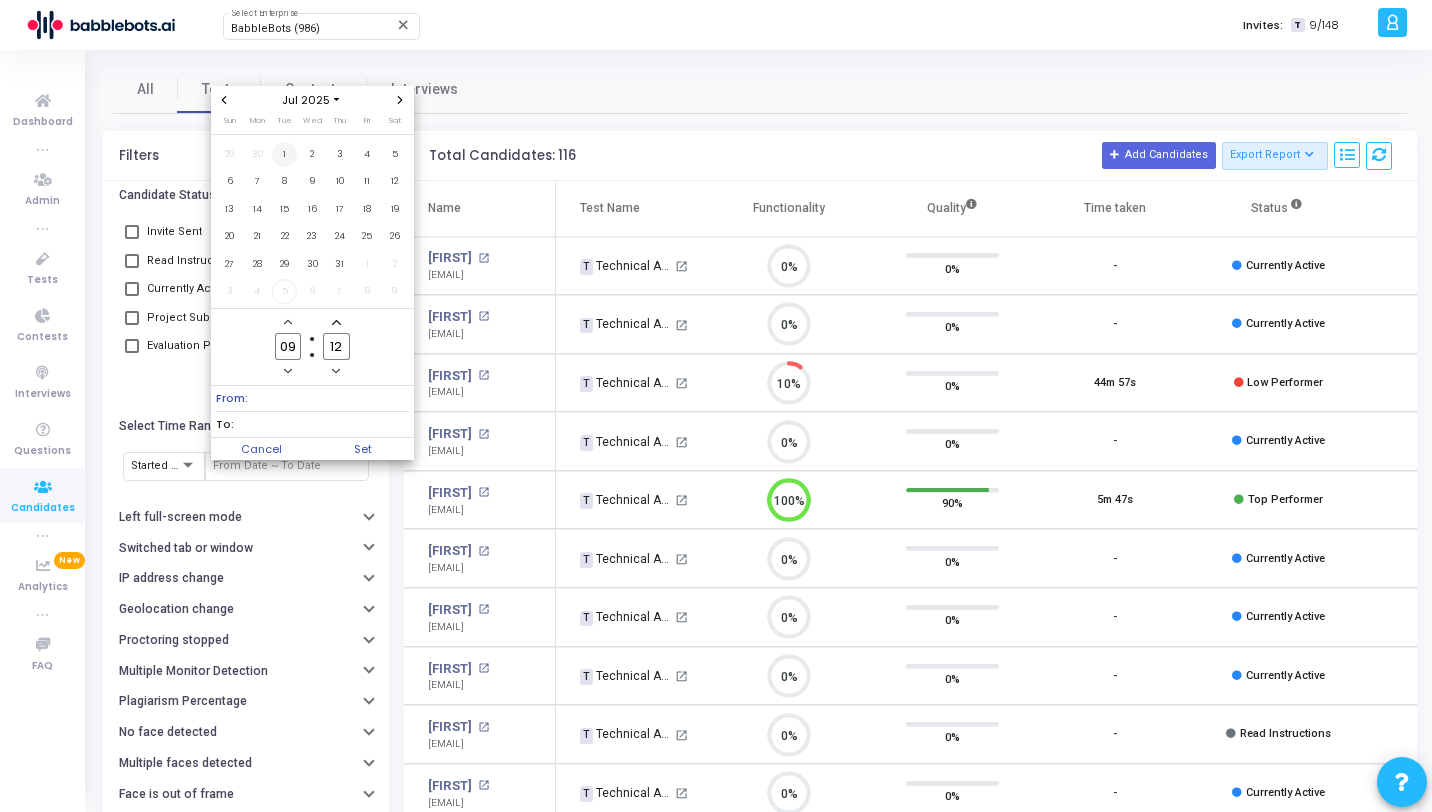click on "1" at bounding box center [284, 154] 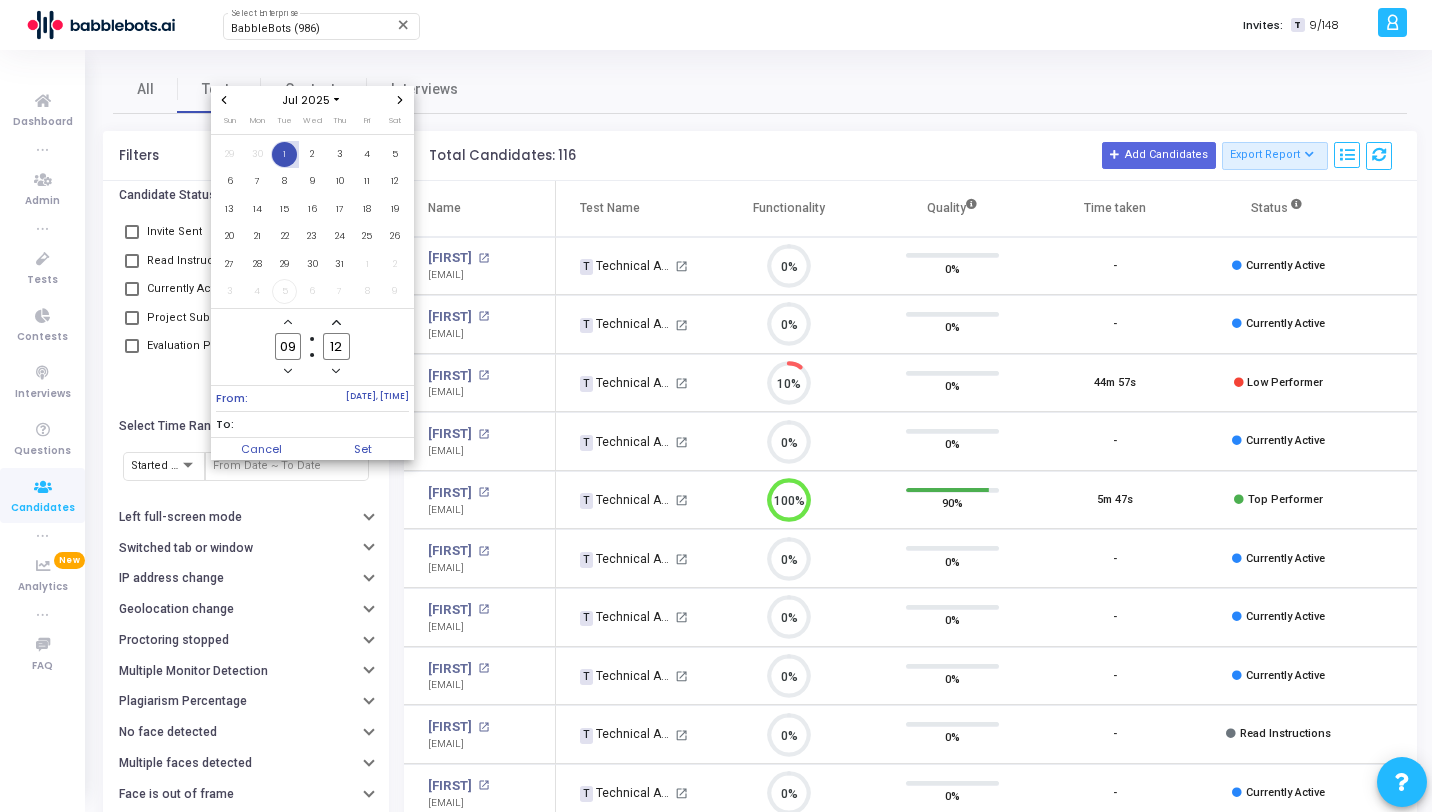 click on "09" 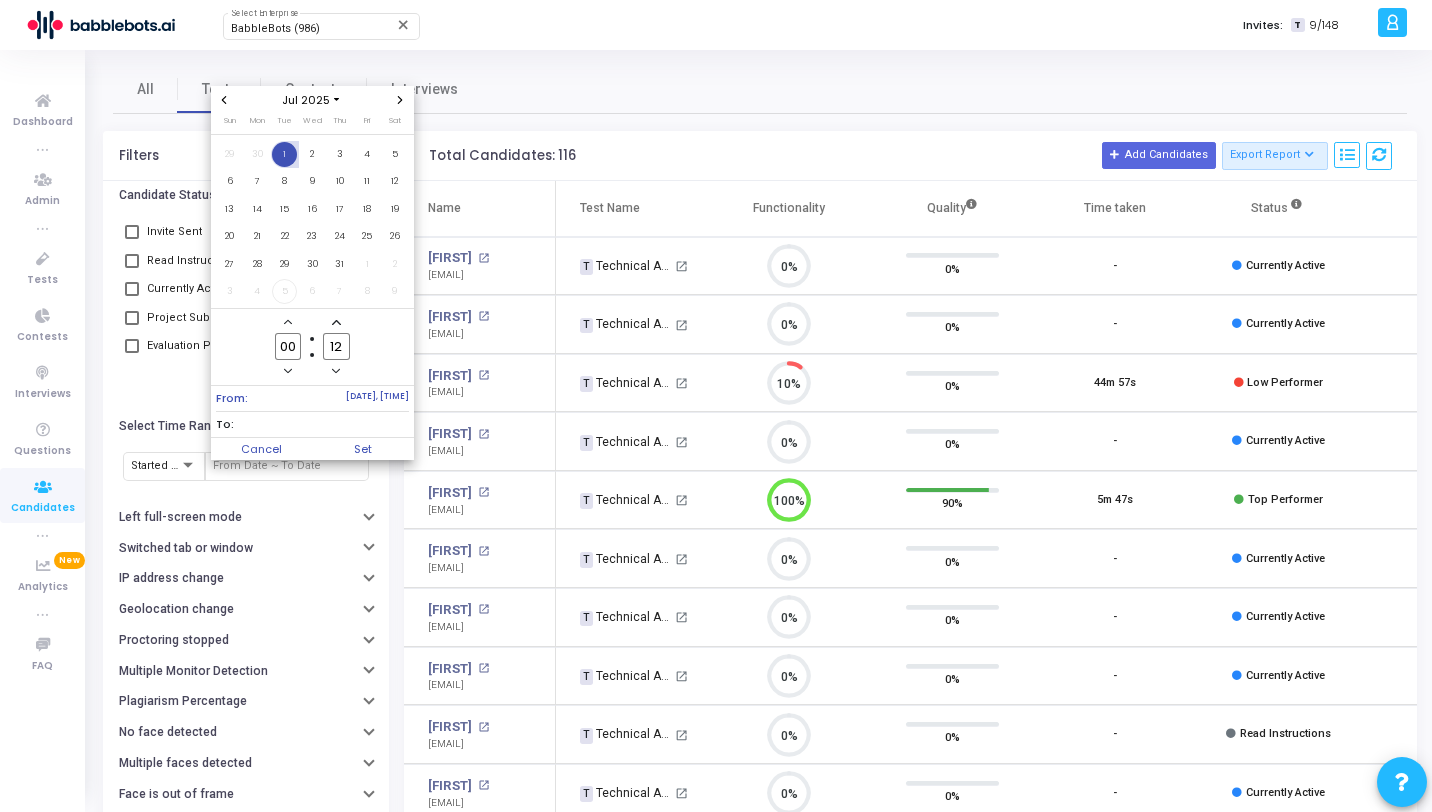 type on "00" 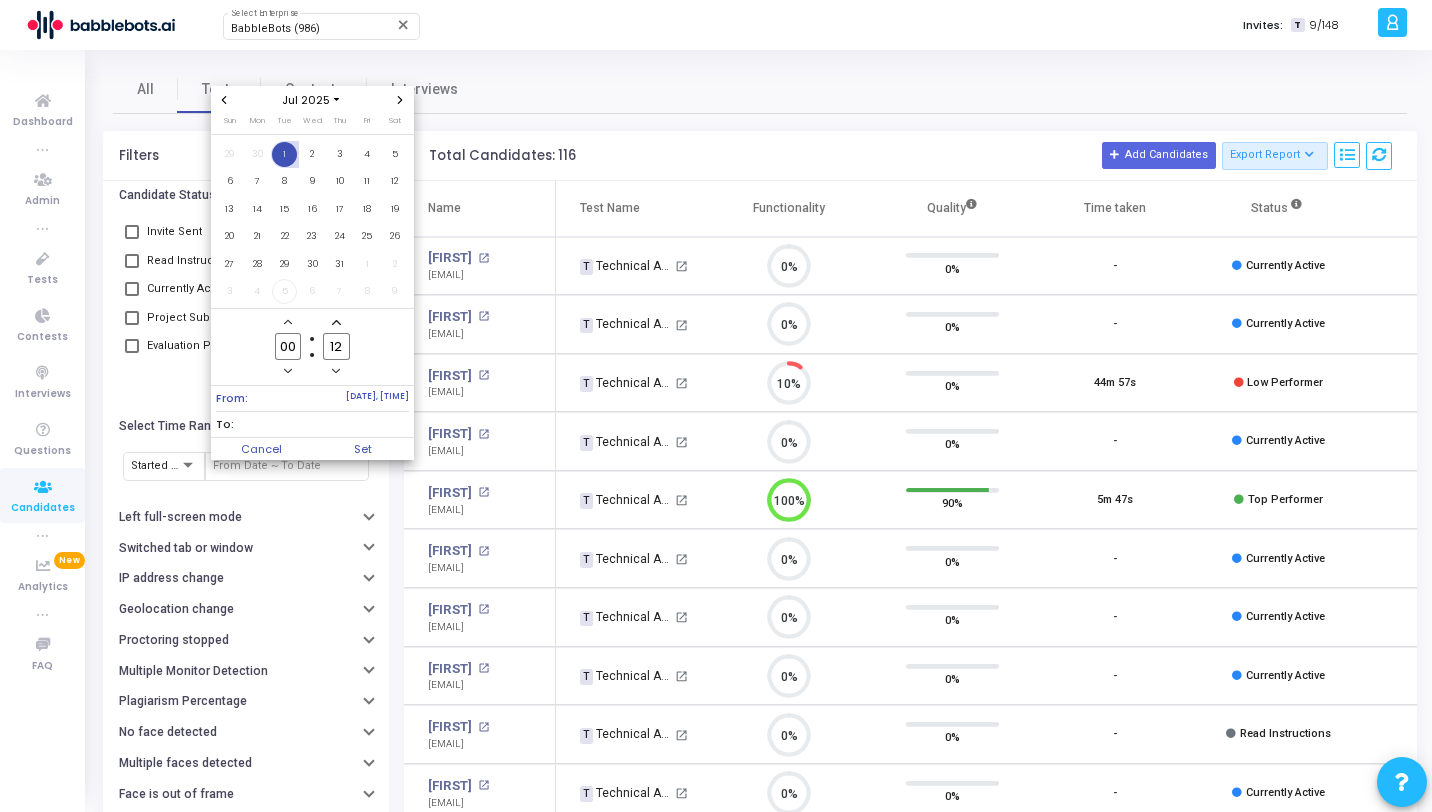 type on "1" 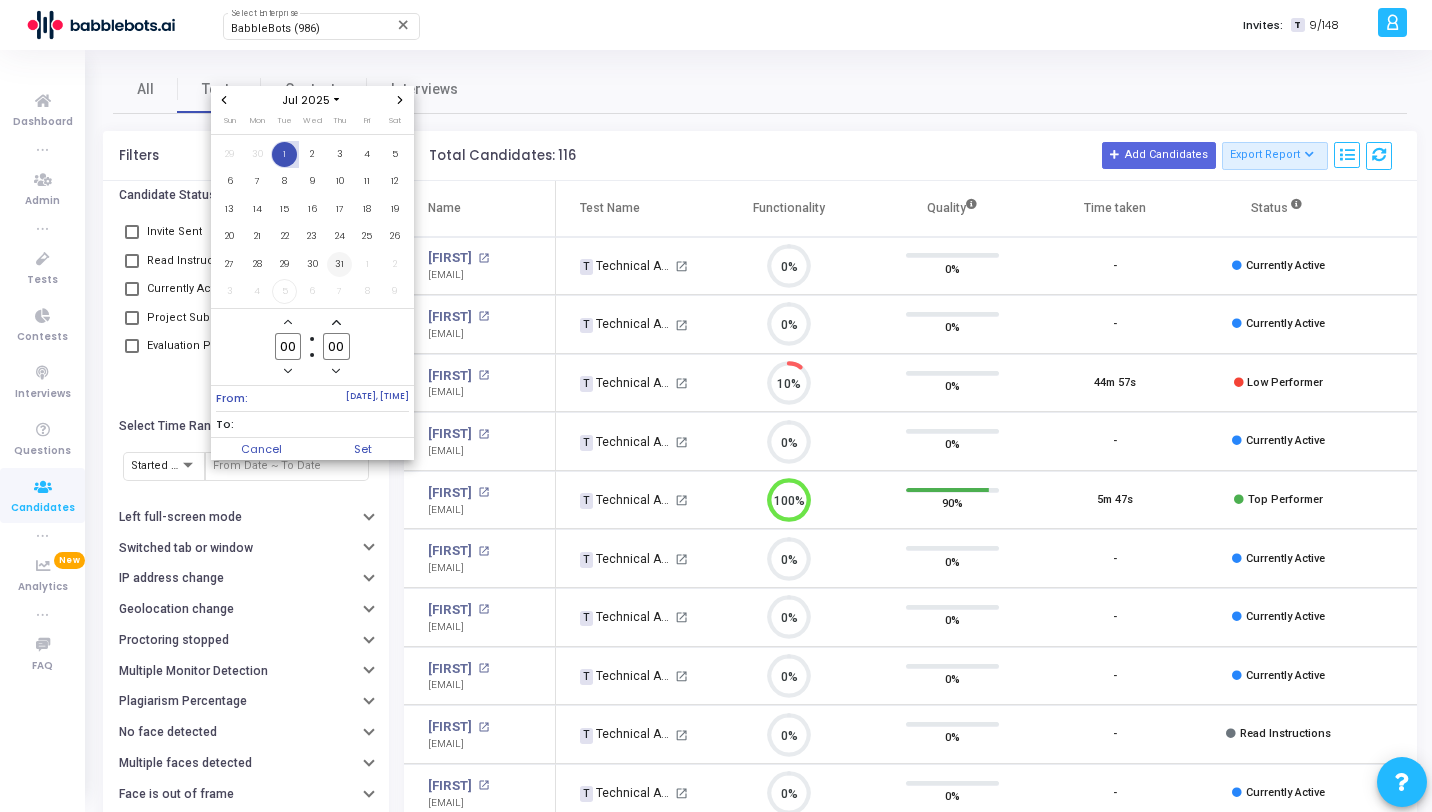 type on "00" 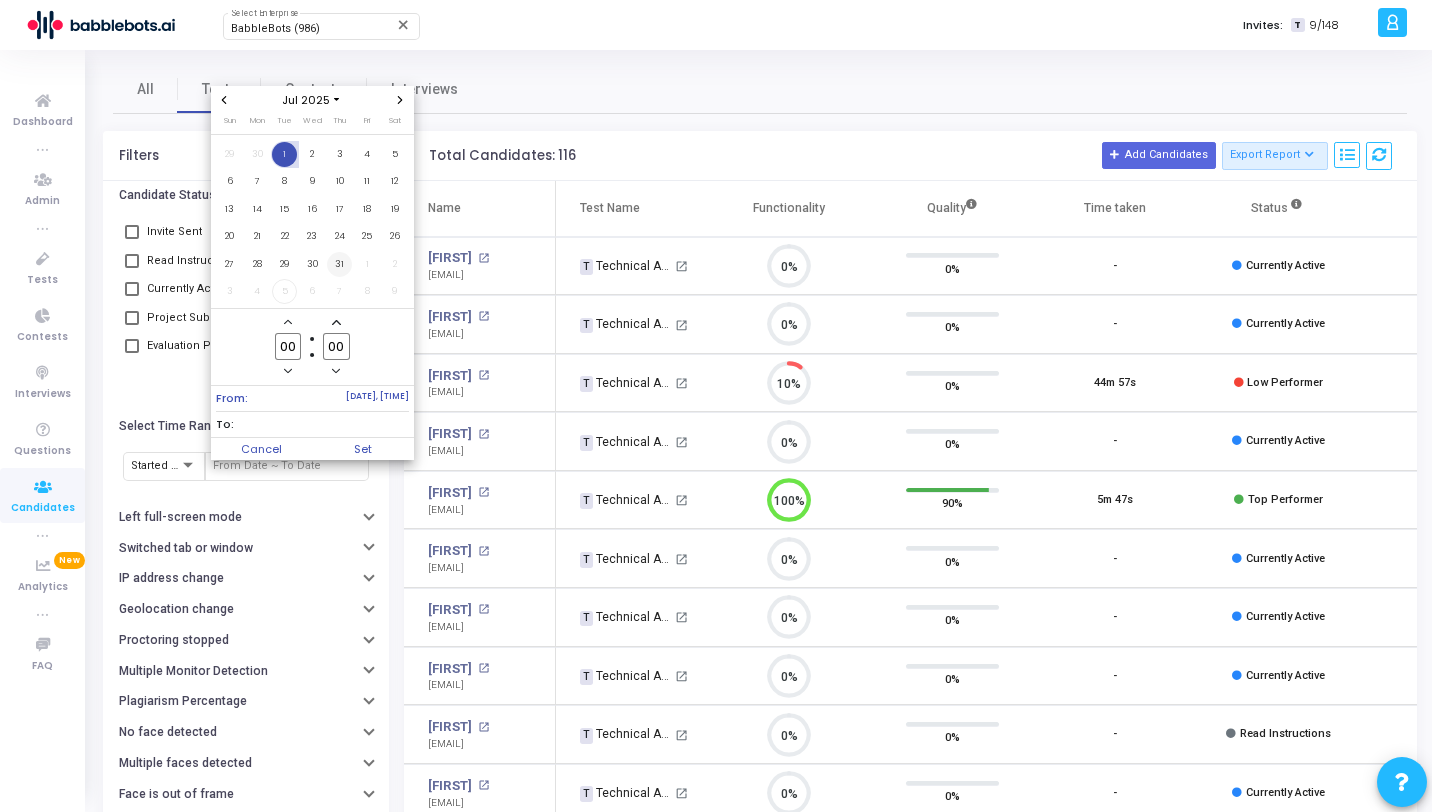 click on "31" at bounding box center (339, 264) 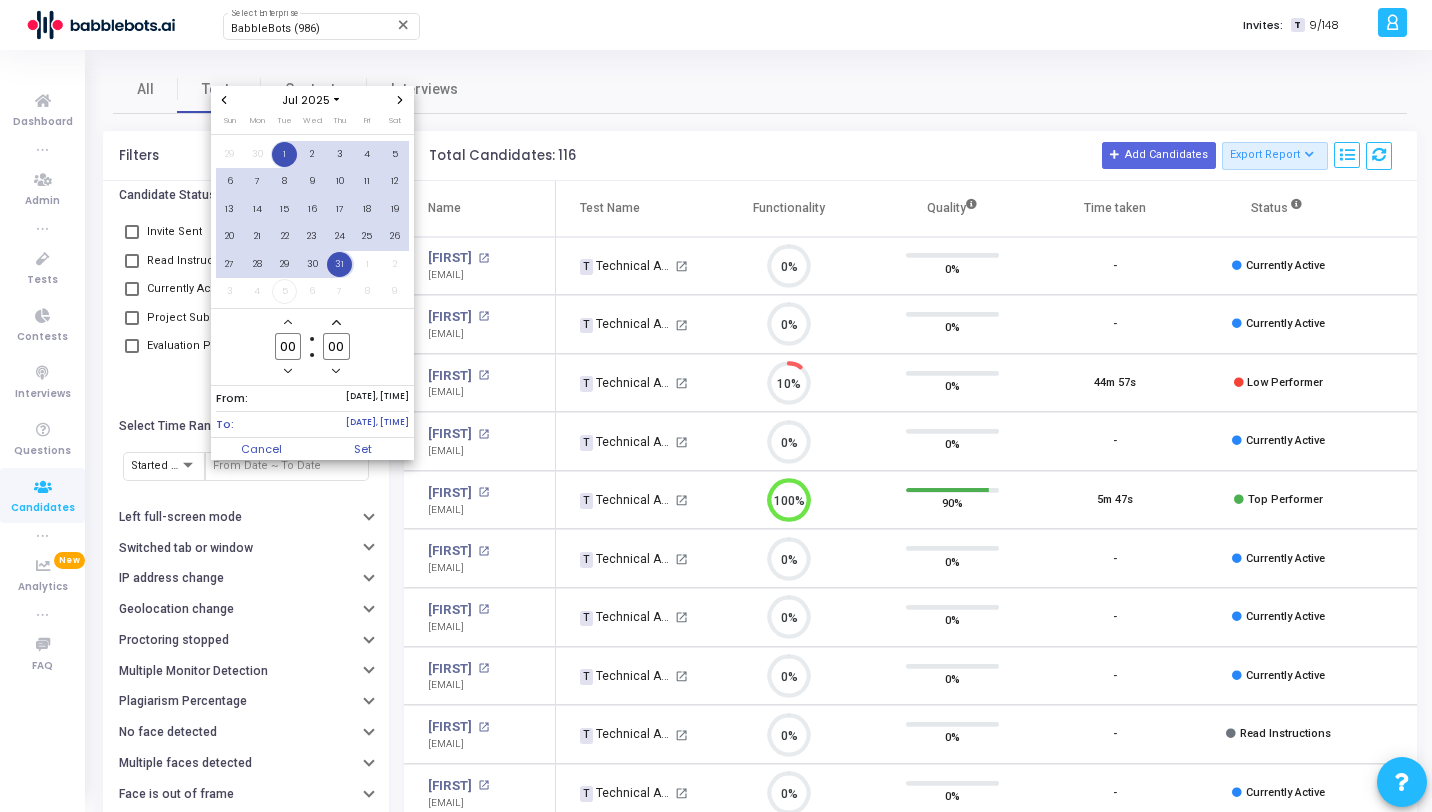 click on "00" 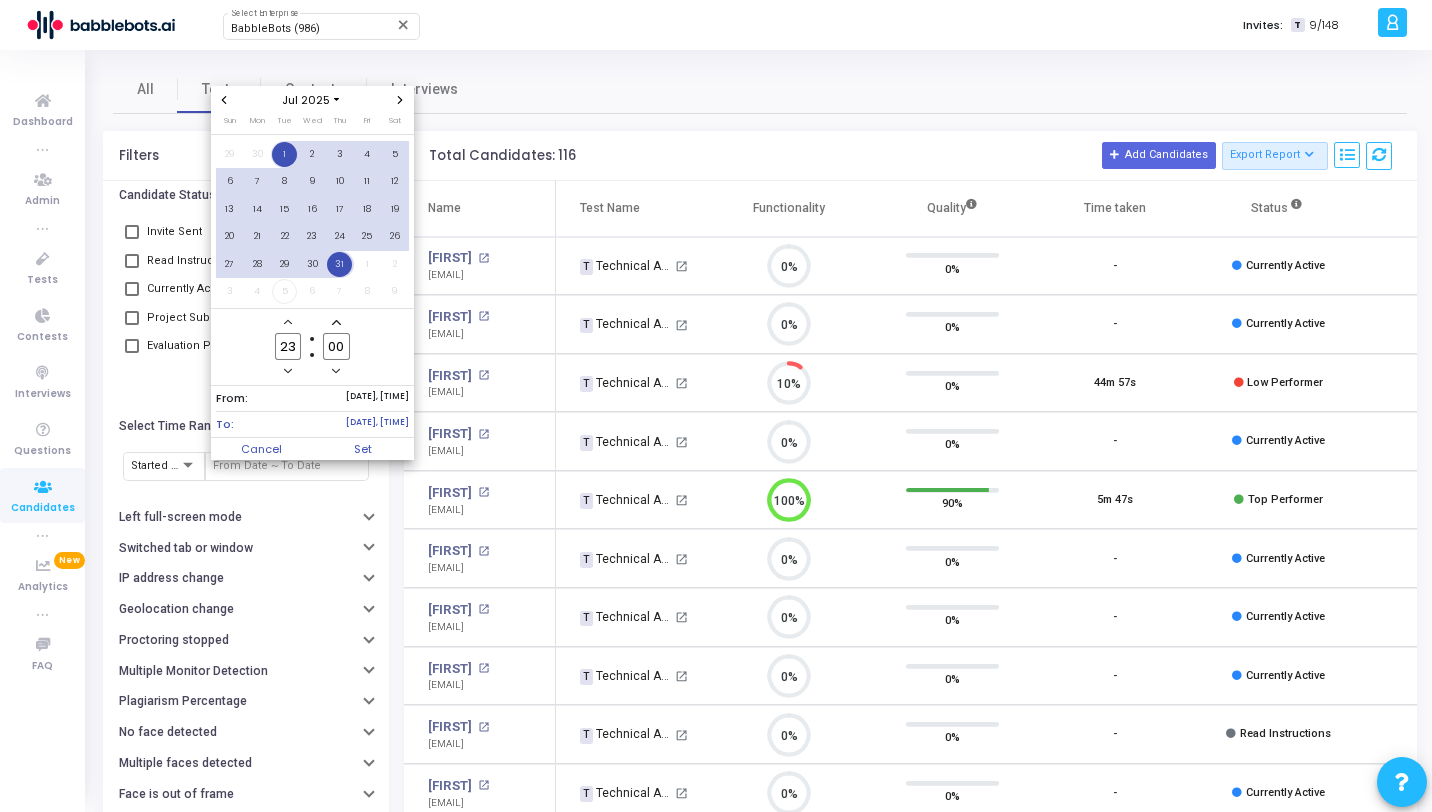 type on "23" 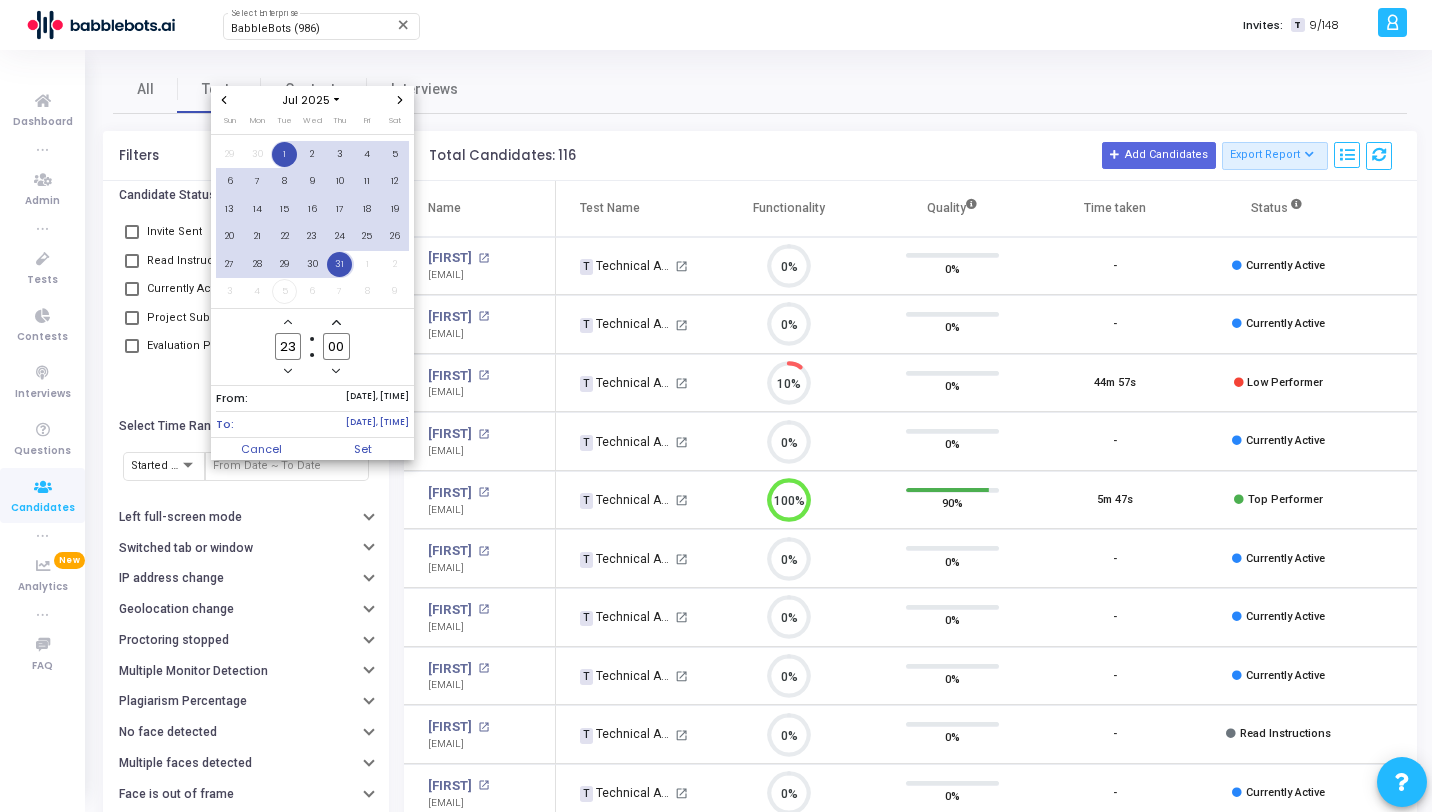 type on "0" 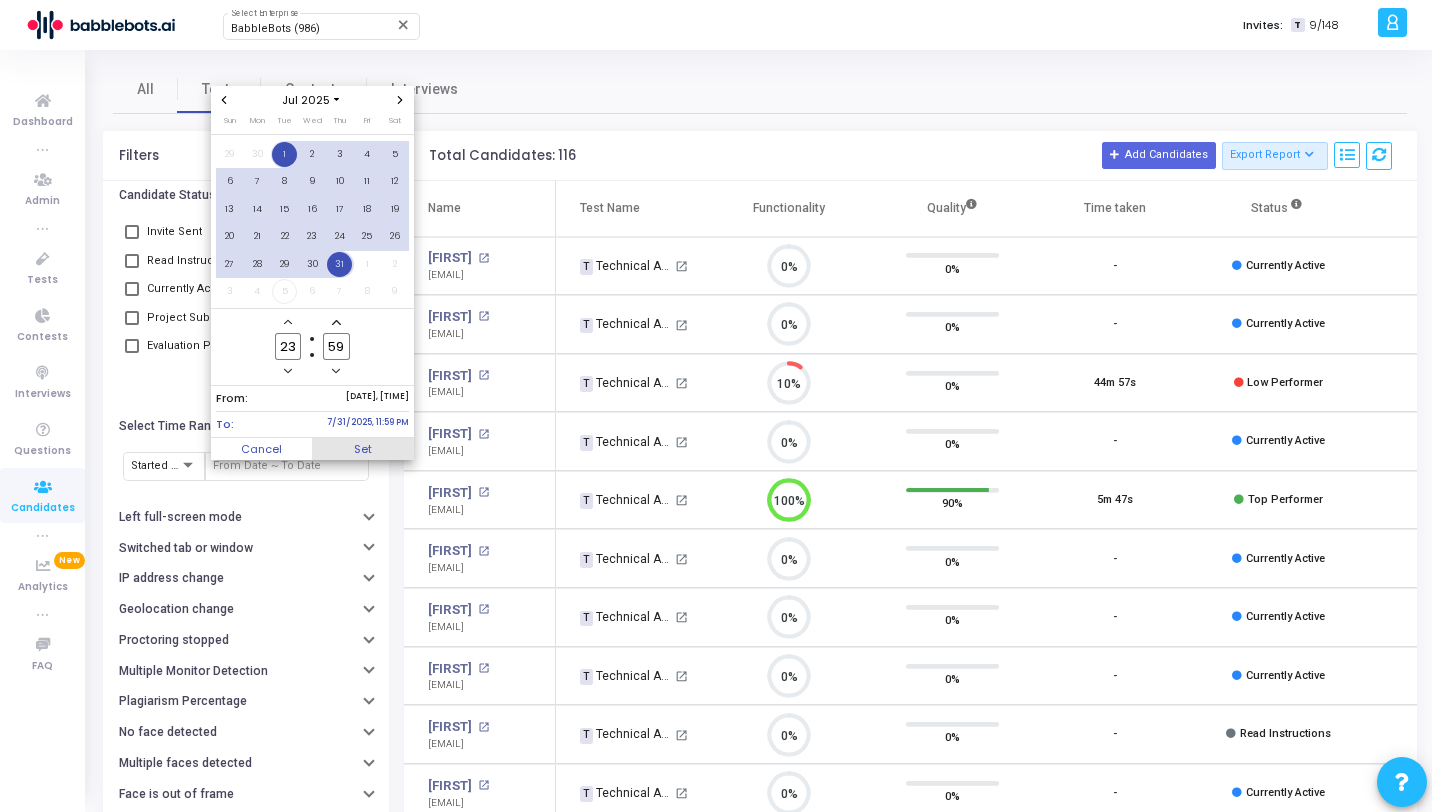 type on "59" 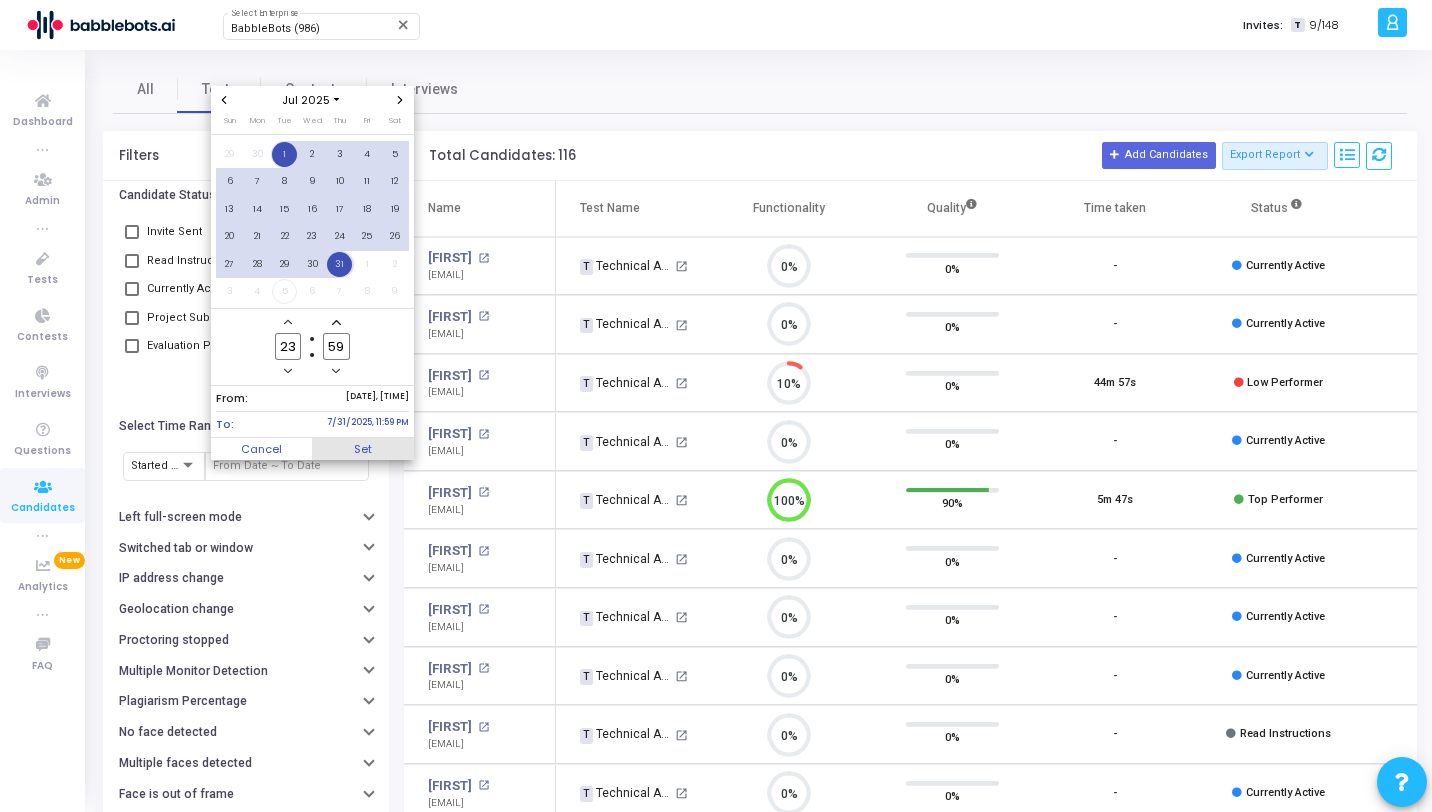 click on "Set" at bounding box center [363, 449] 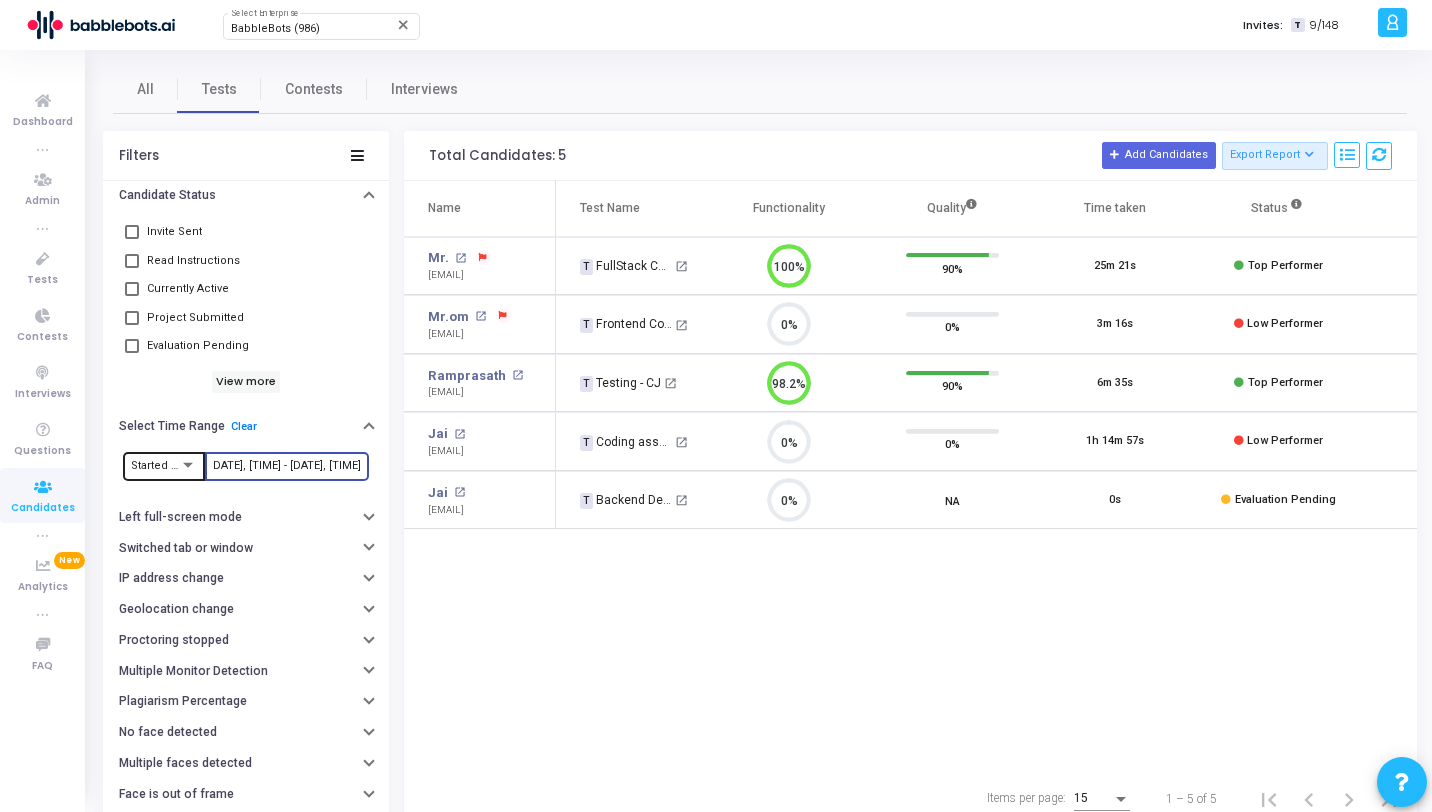 click on "Started At" at bounding box center (164, 465) 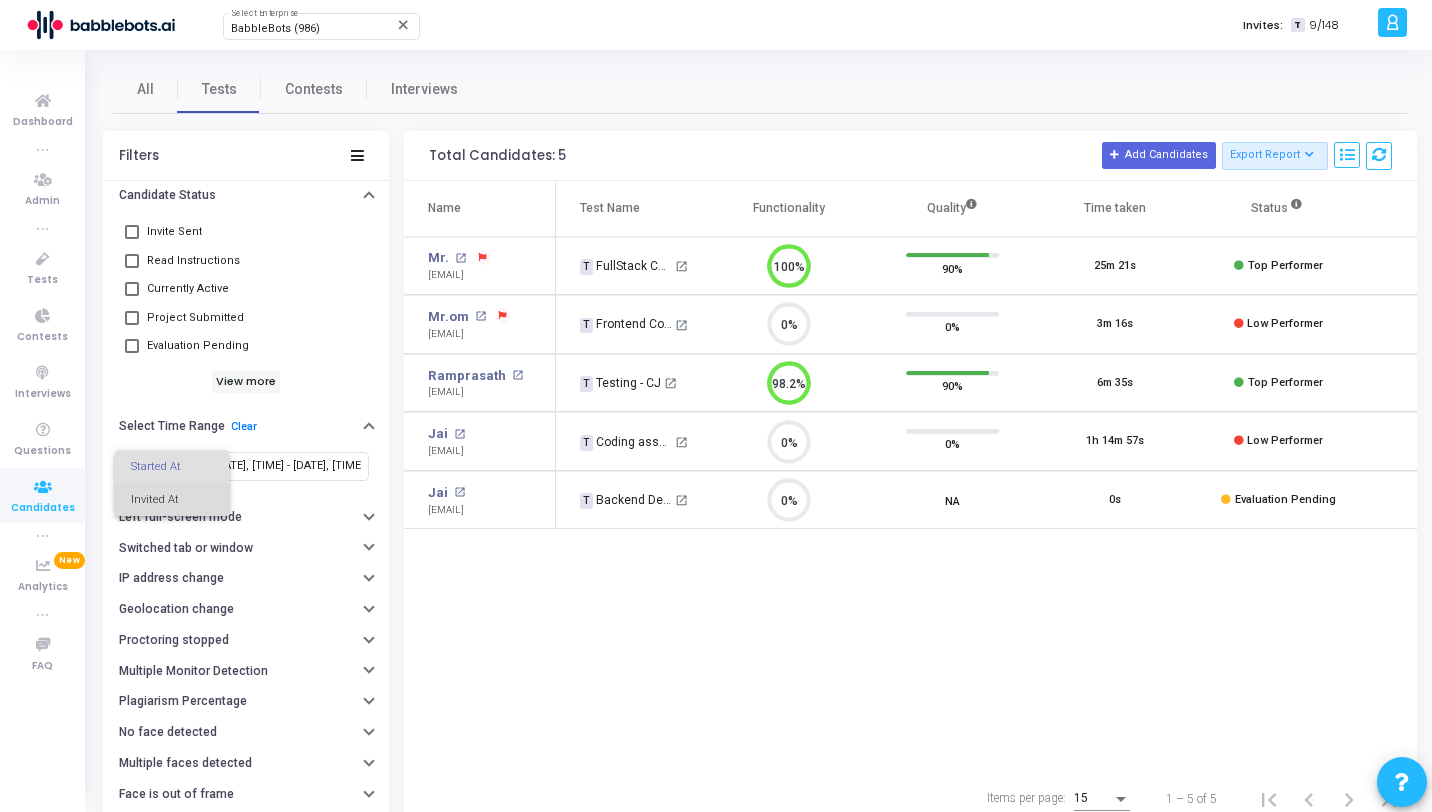 click on "Invited At" at bounding box center (172, 499) 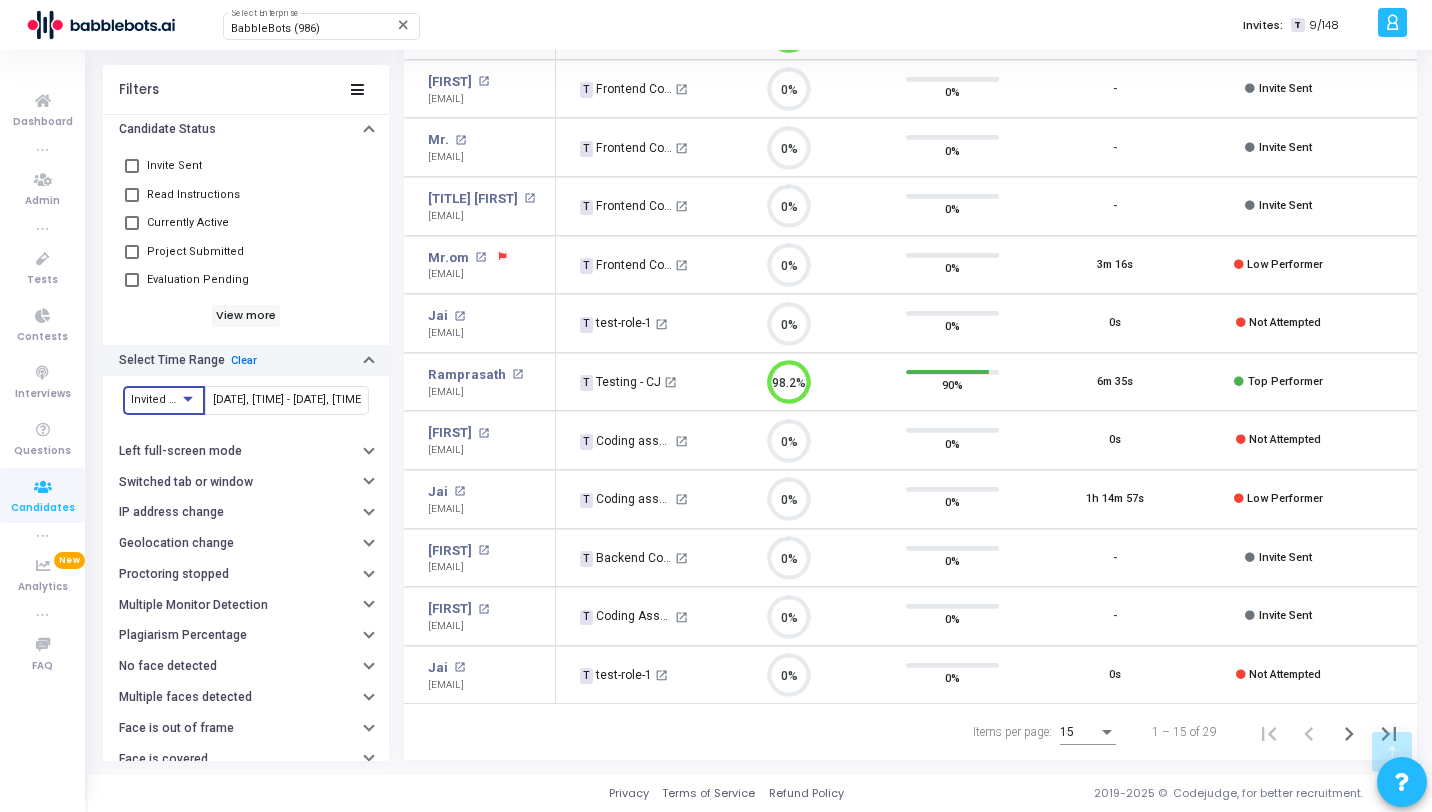 click on "Clear" at bounding box center [244, 359] 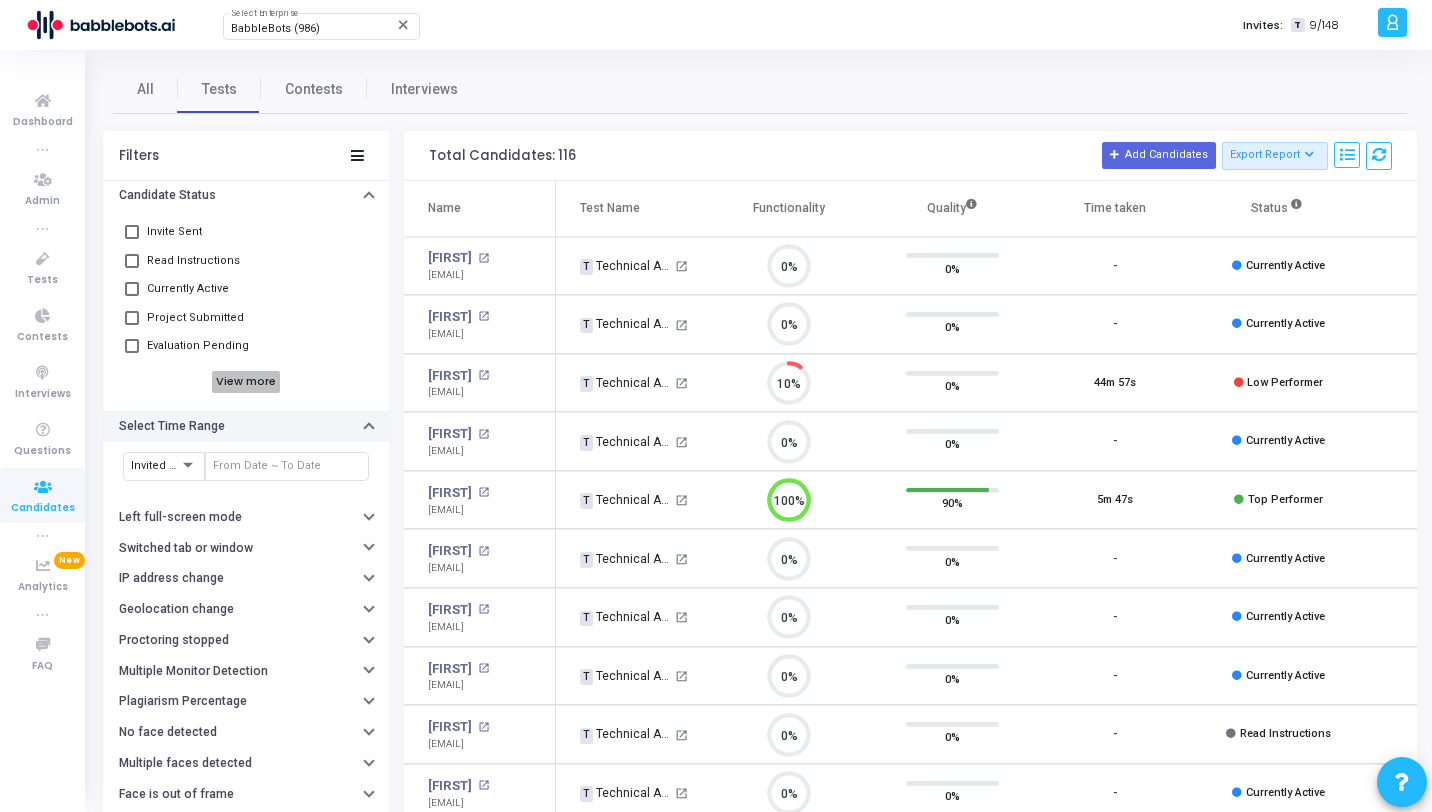 click on "View more" at bounding box center (246, 382) 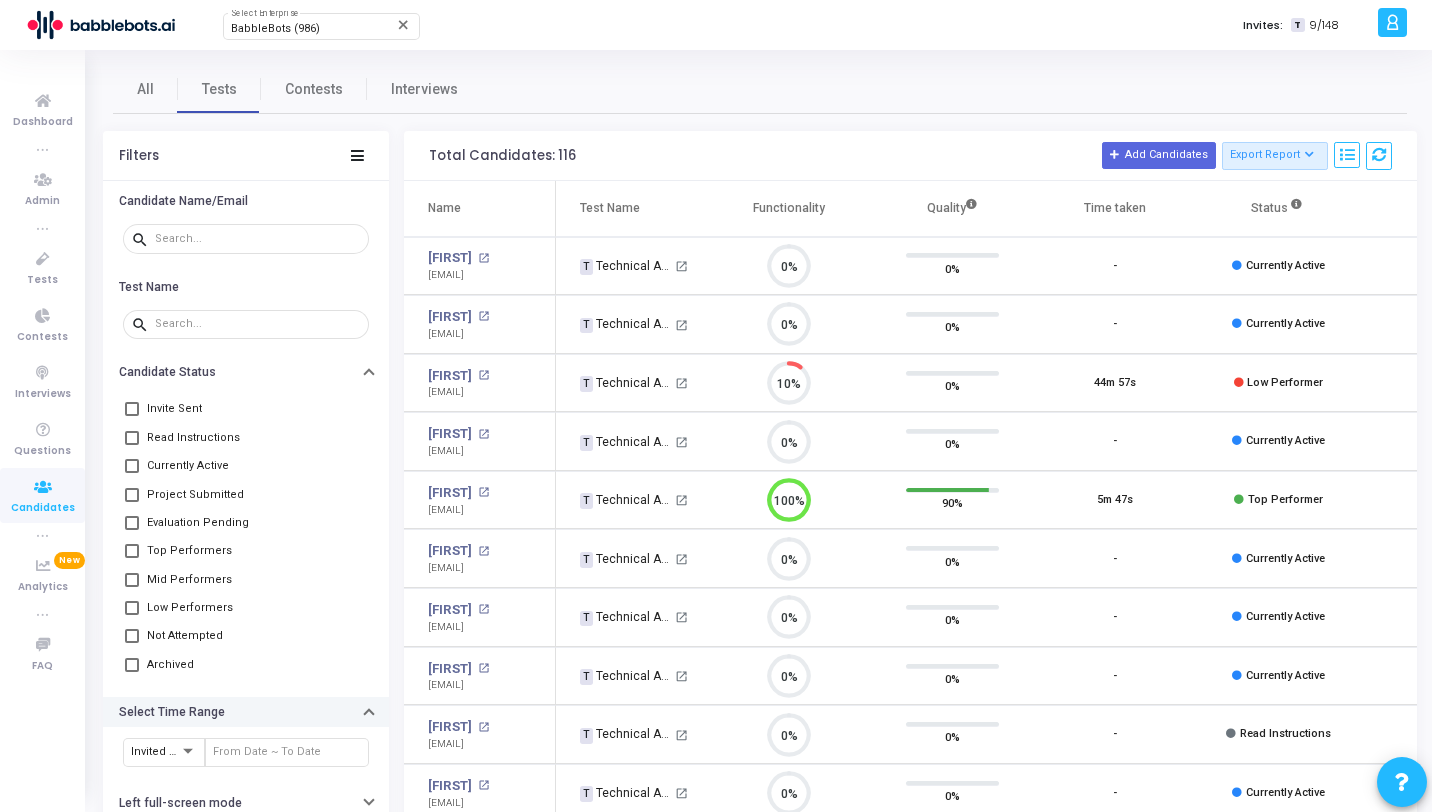 click on "Invite Sent" at bounding box center [174, 409] 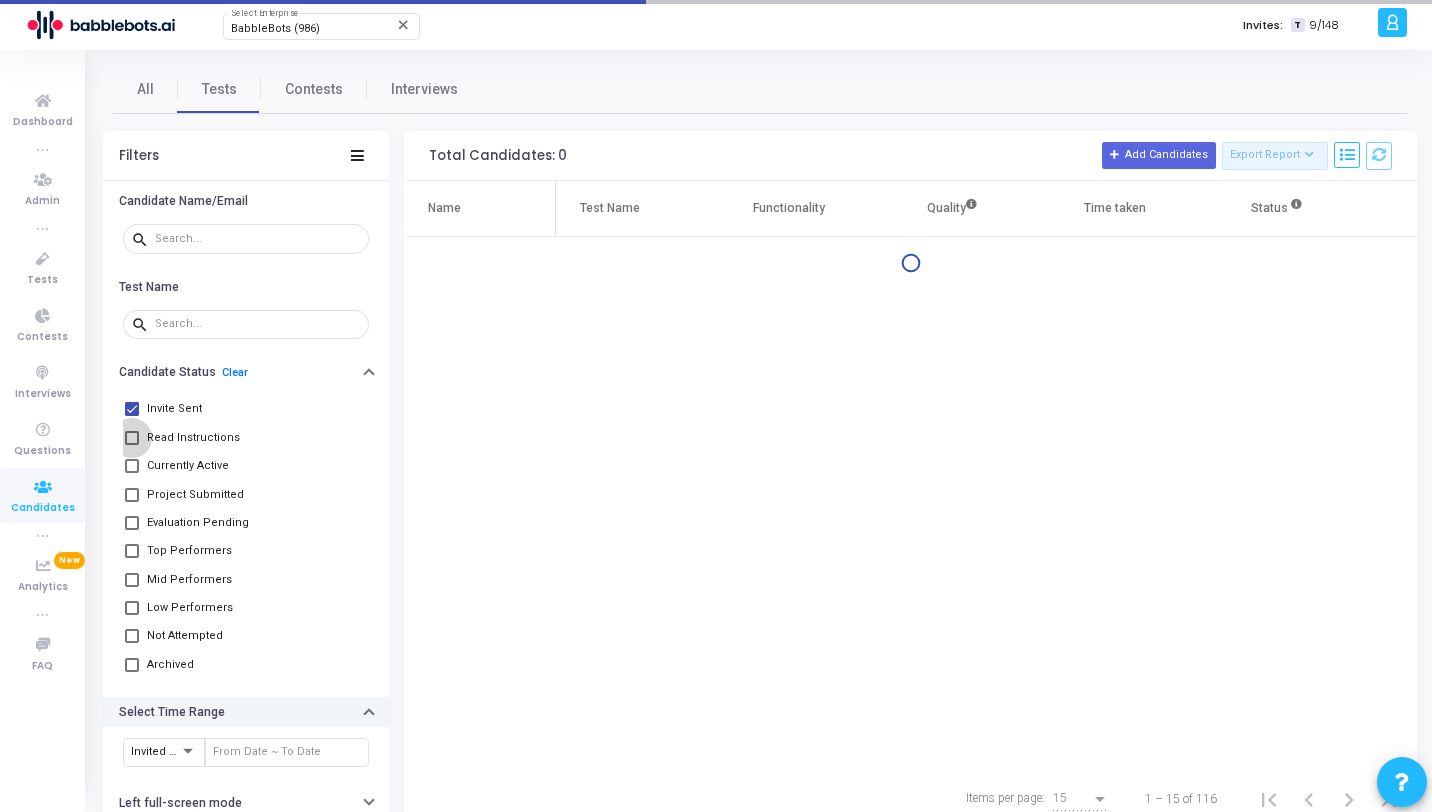 click on "Read Instructions" at bounding box center (193, 438) 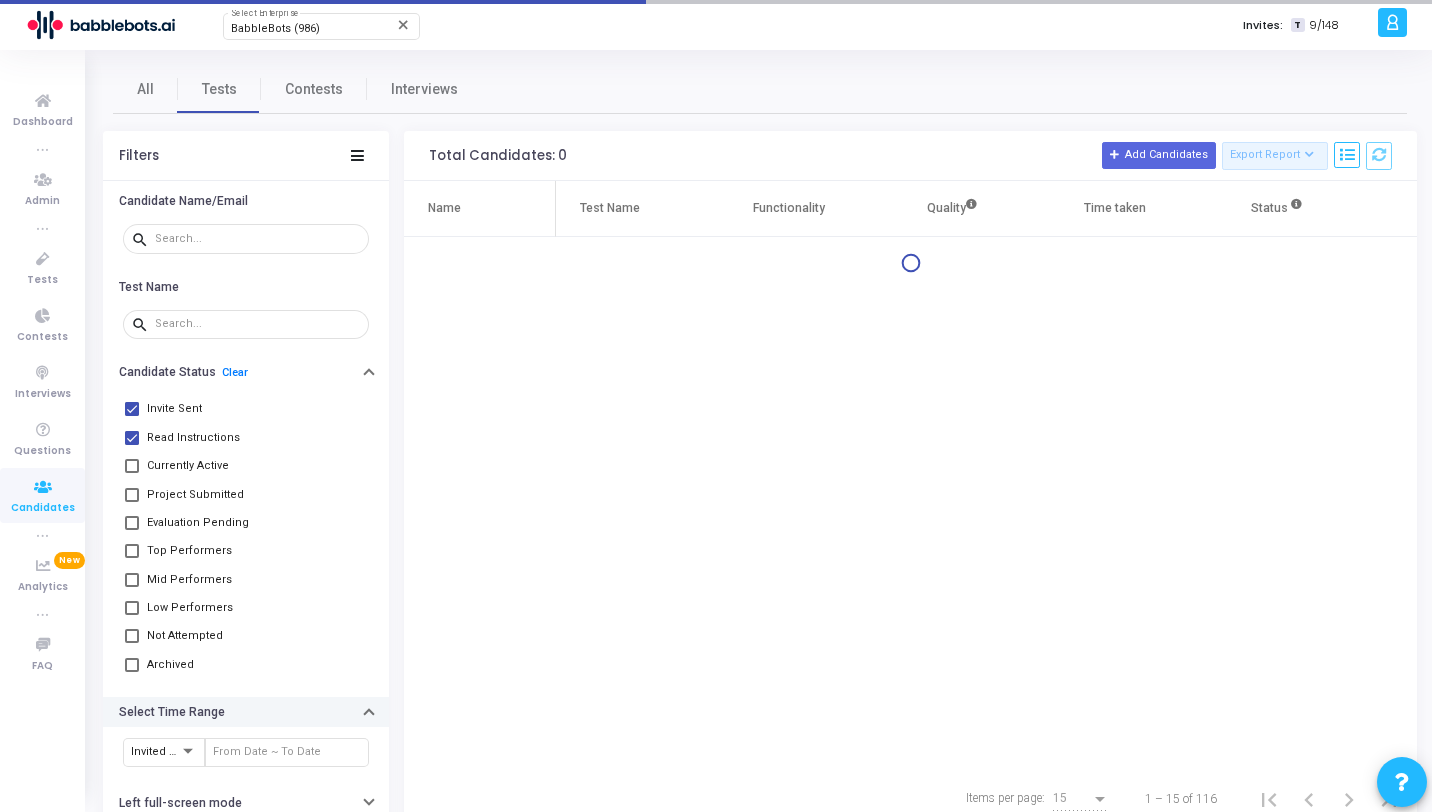 click on "Currently Active" at bounding box center (188, 466) 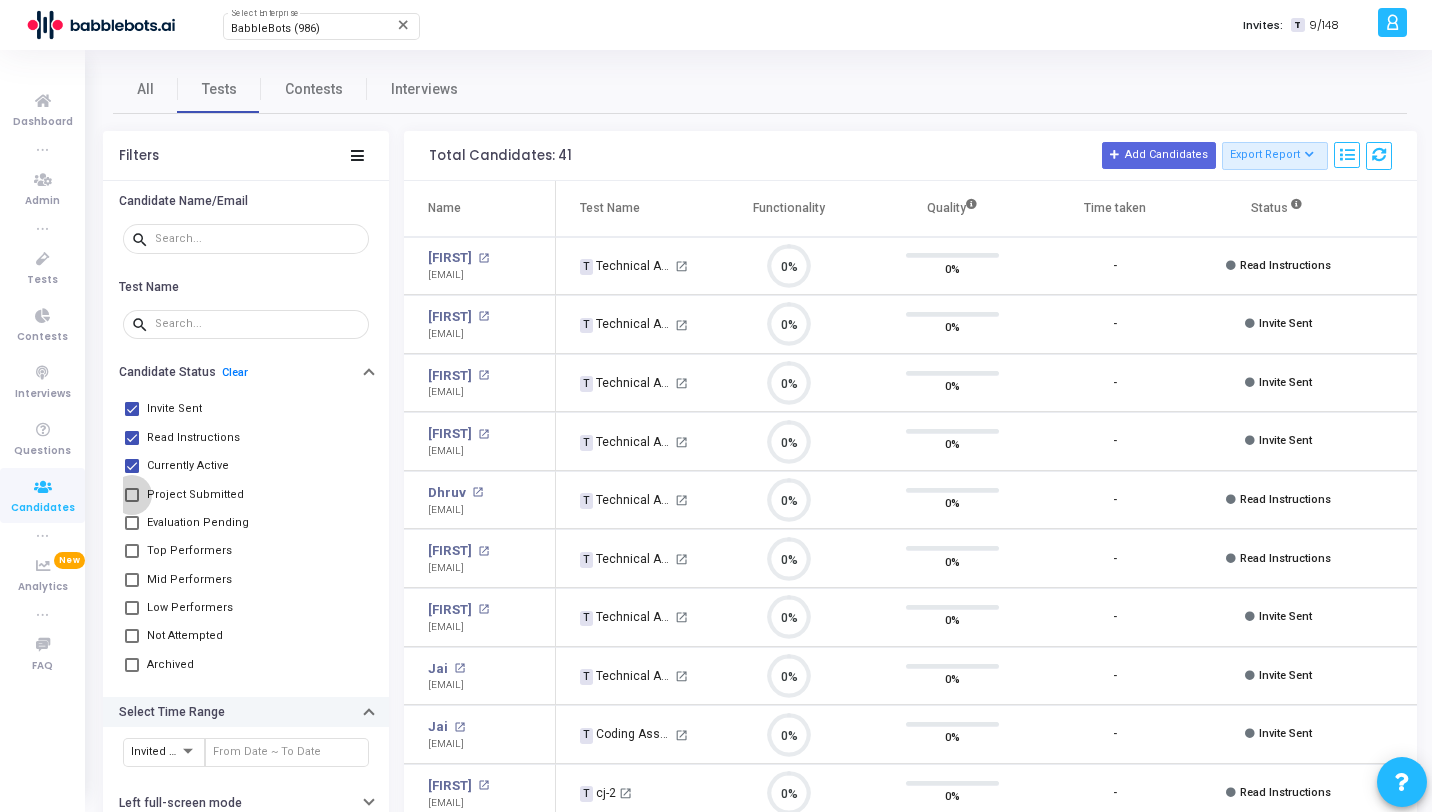 click on "Project Submitted" at bounding box center [195, 495] 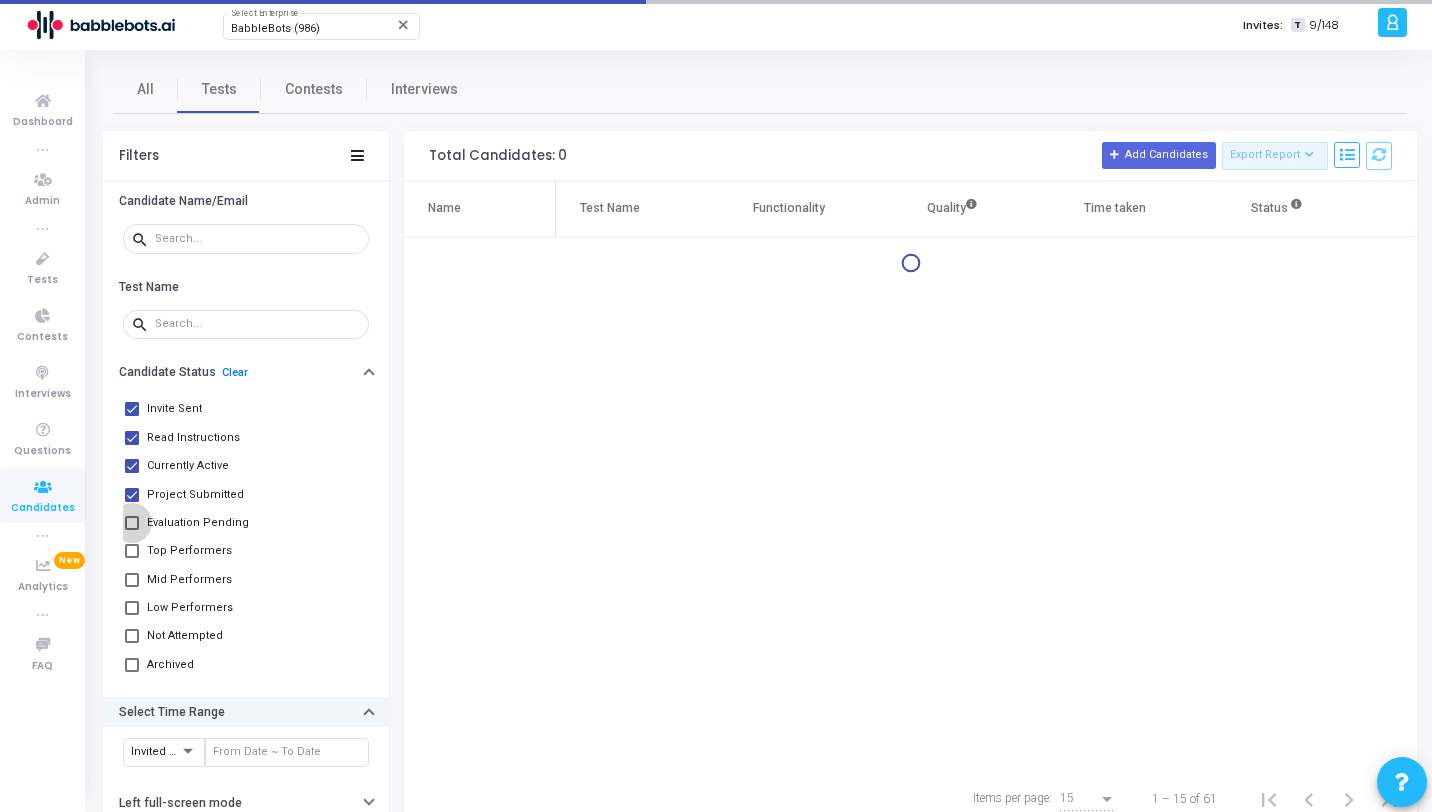 click on "Evaluation Pending" at bounding box center [198, 523] 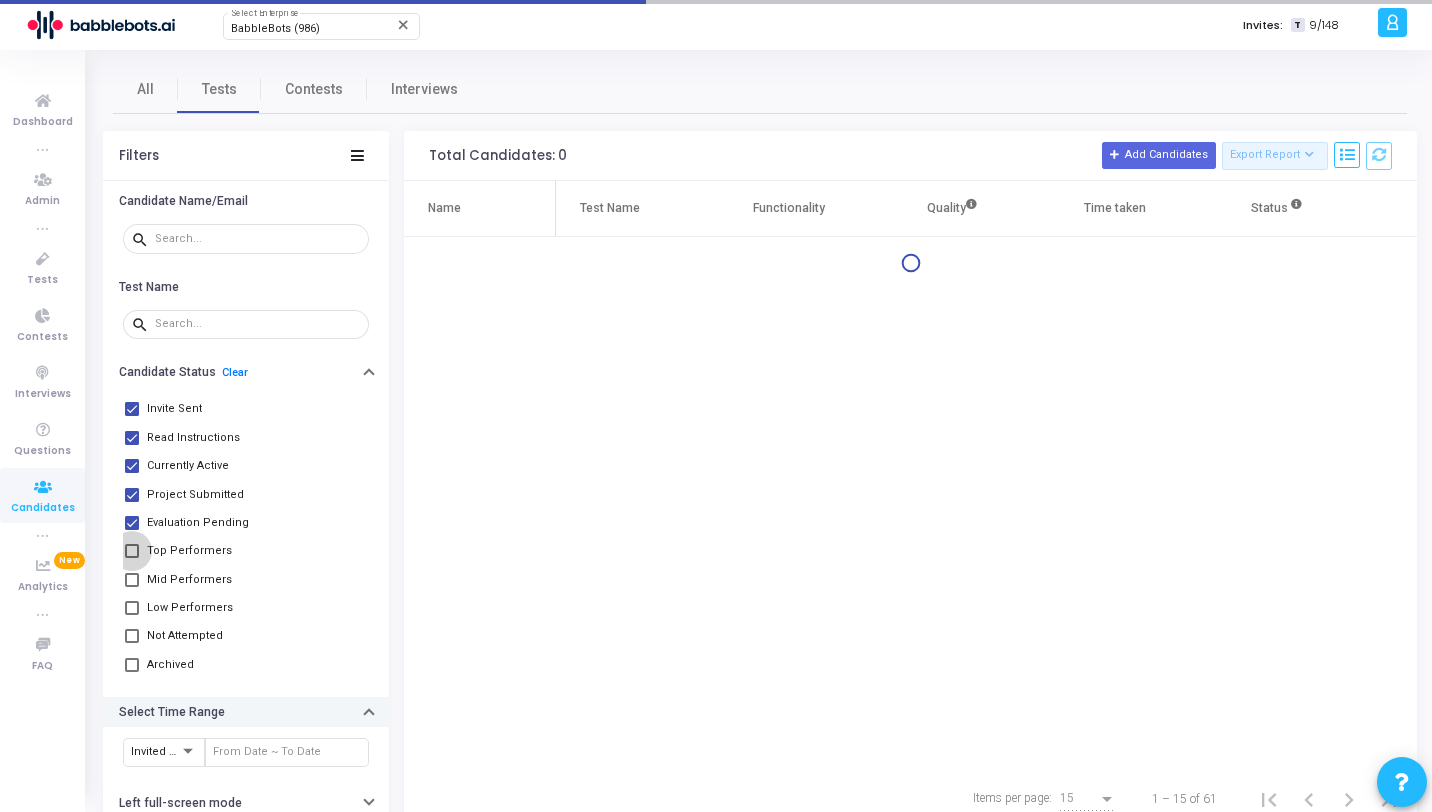 click on "Top Performers" at bounding box center [189, 551] 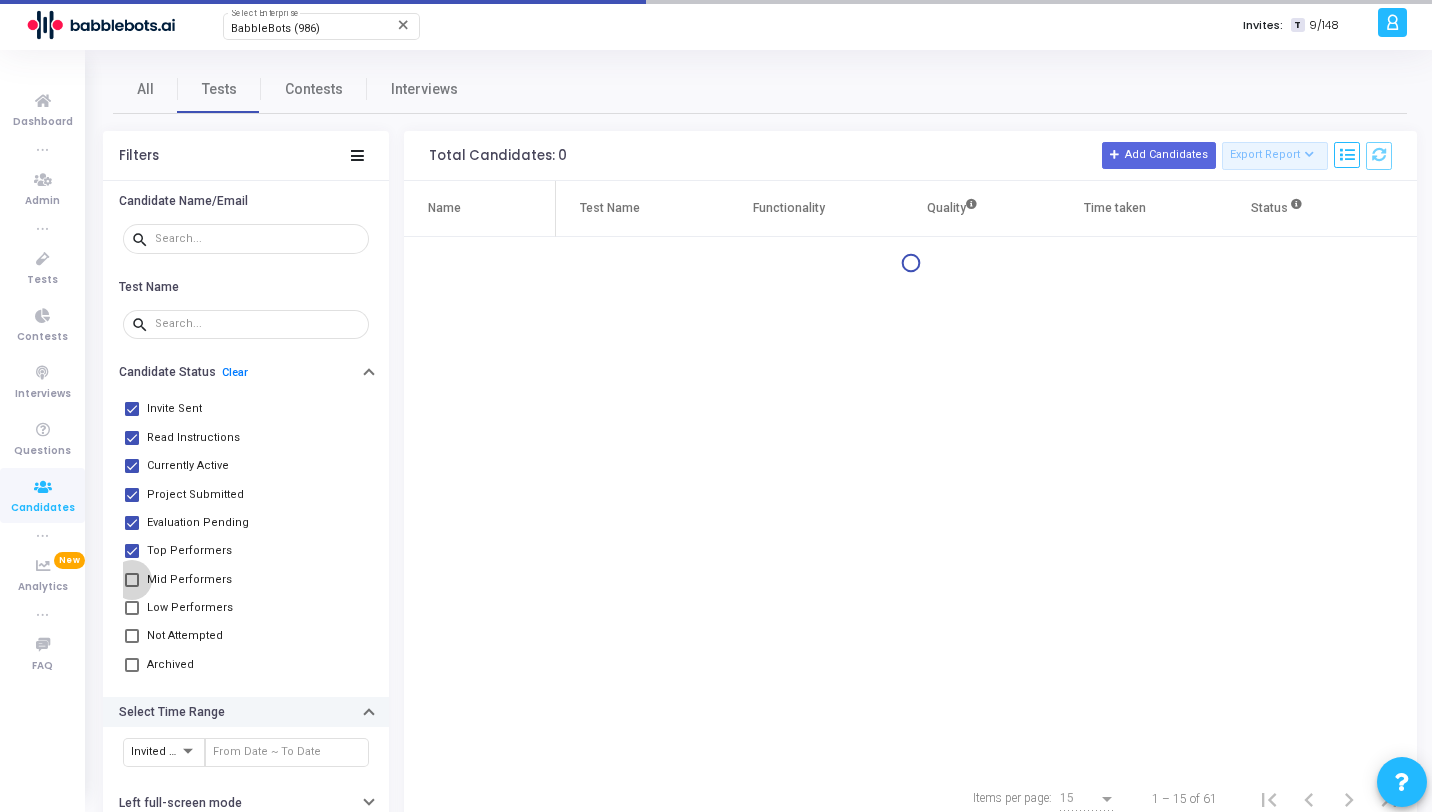 click on "Mid Performers" at bounding box center [189, 580] 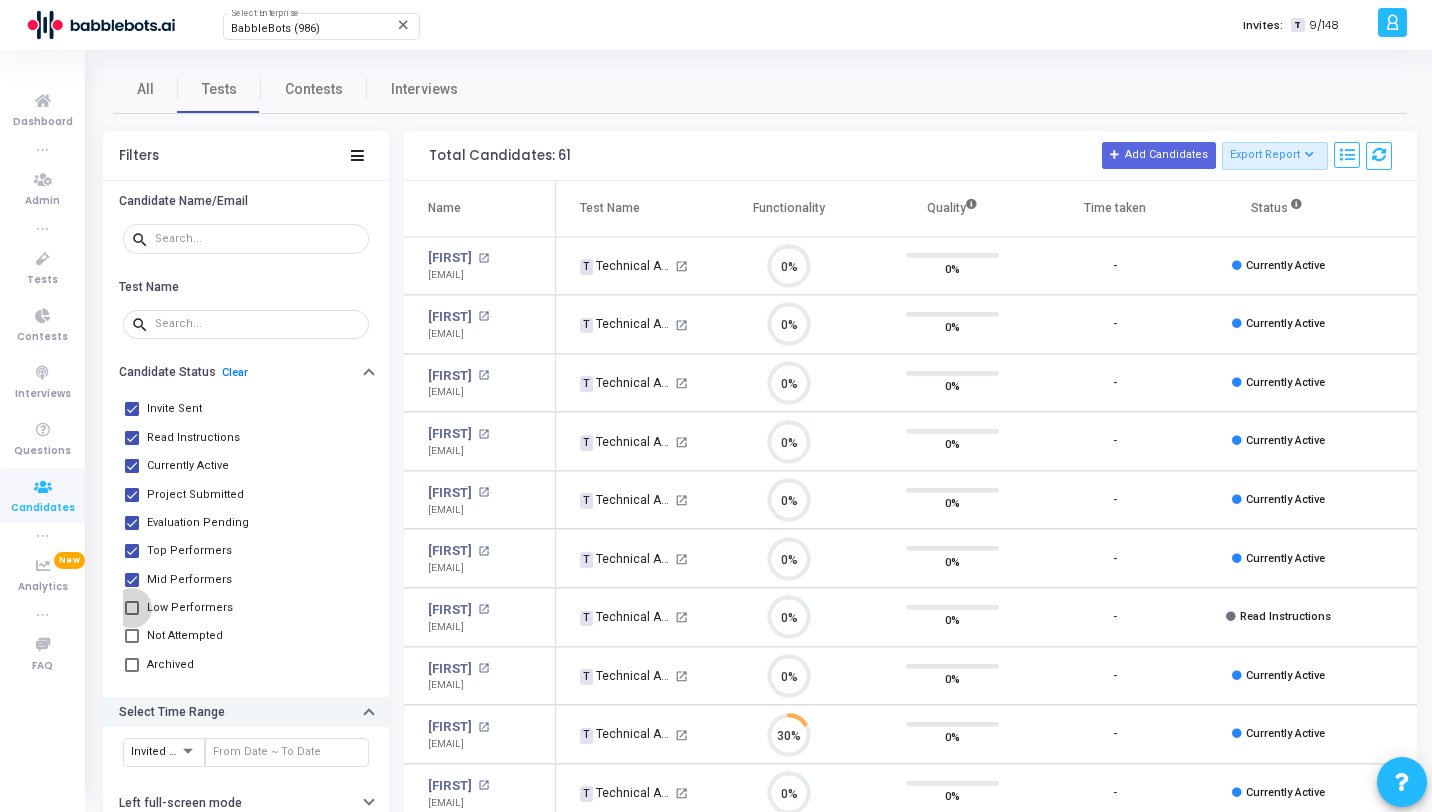 click on "Low Performers" at bounding box center [190, 608] 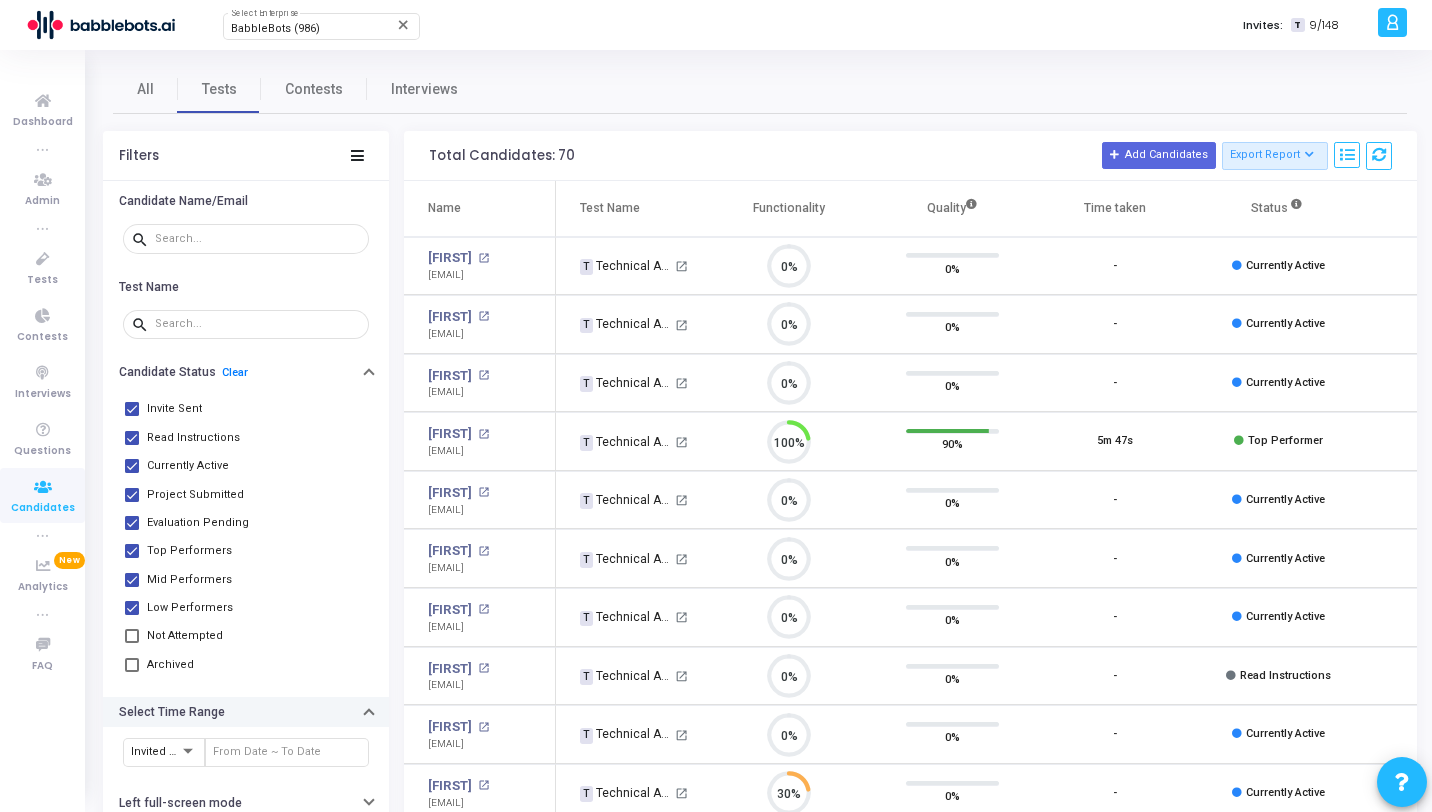 click on "Not Attempted" at bounding box center (185, 636) 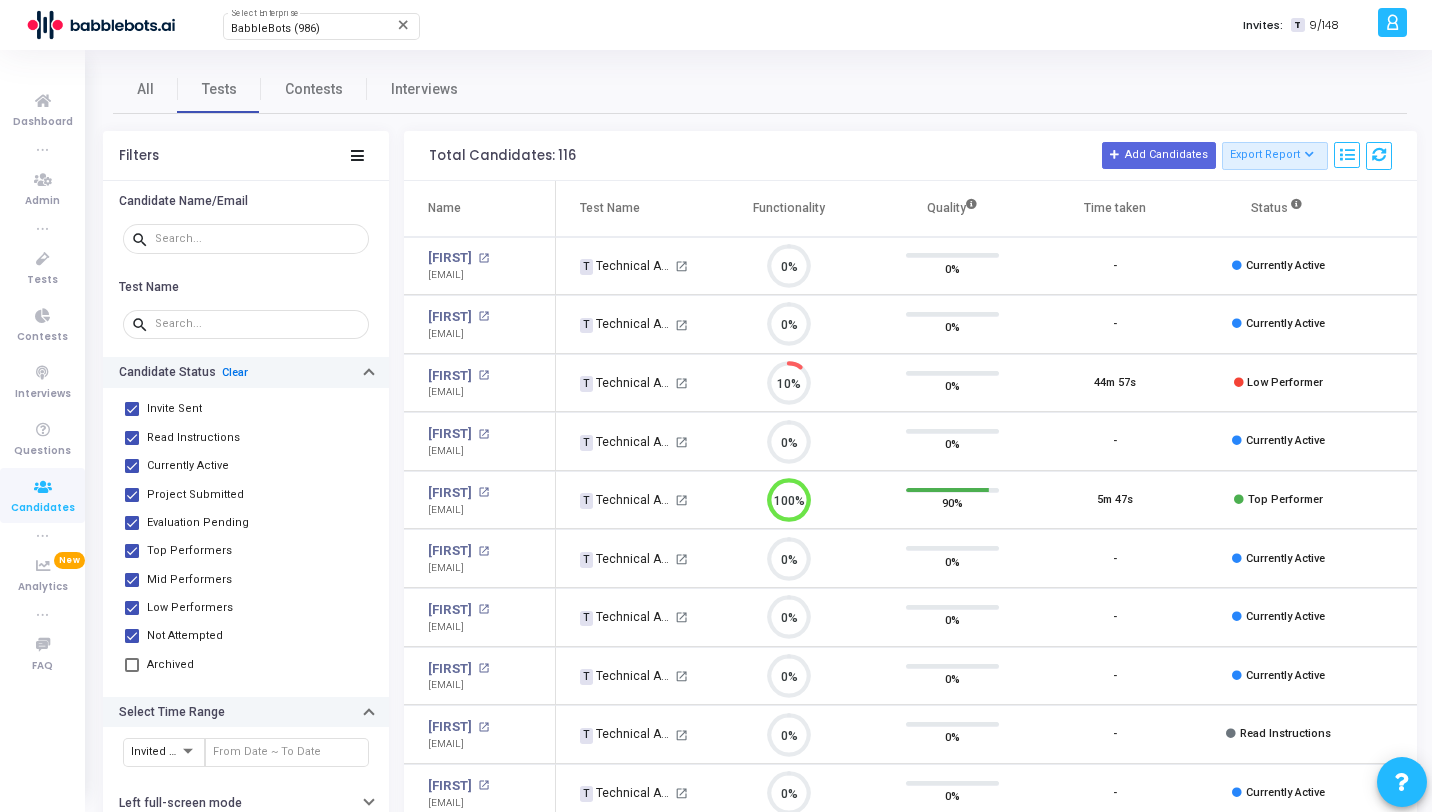 click on "Clear" at bounding box center [235, 372] 